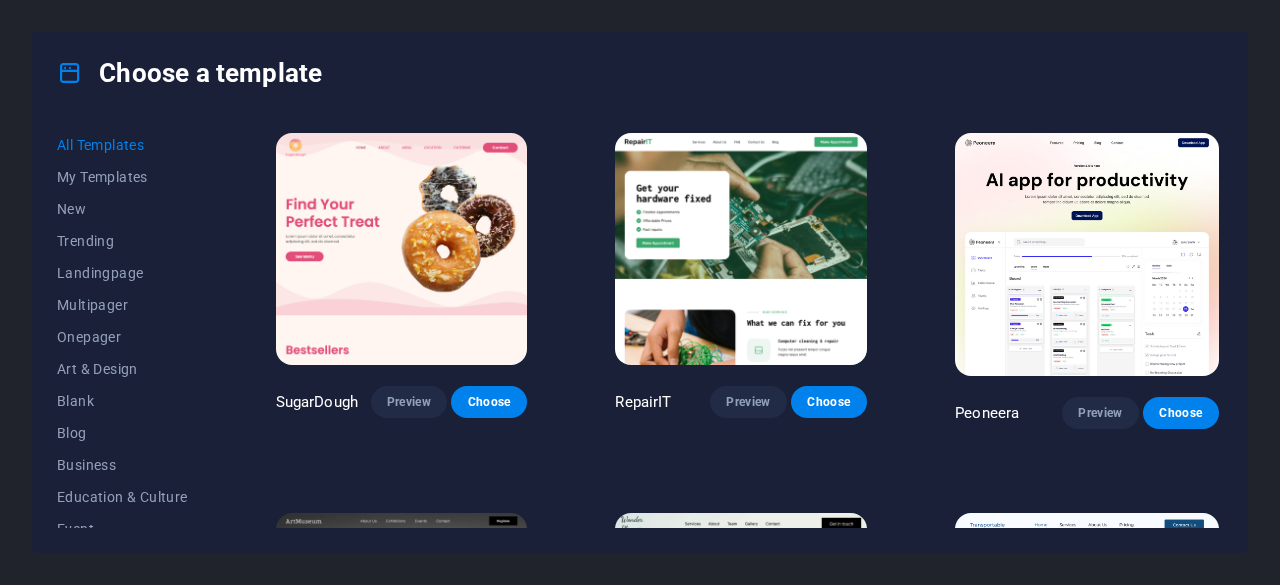 scroll, scrollTop: 0, scrollLeft: 0, axis: both 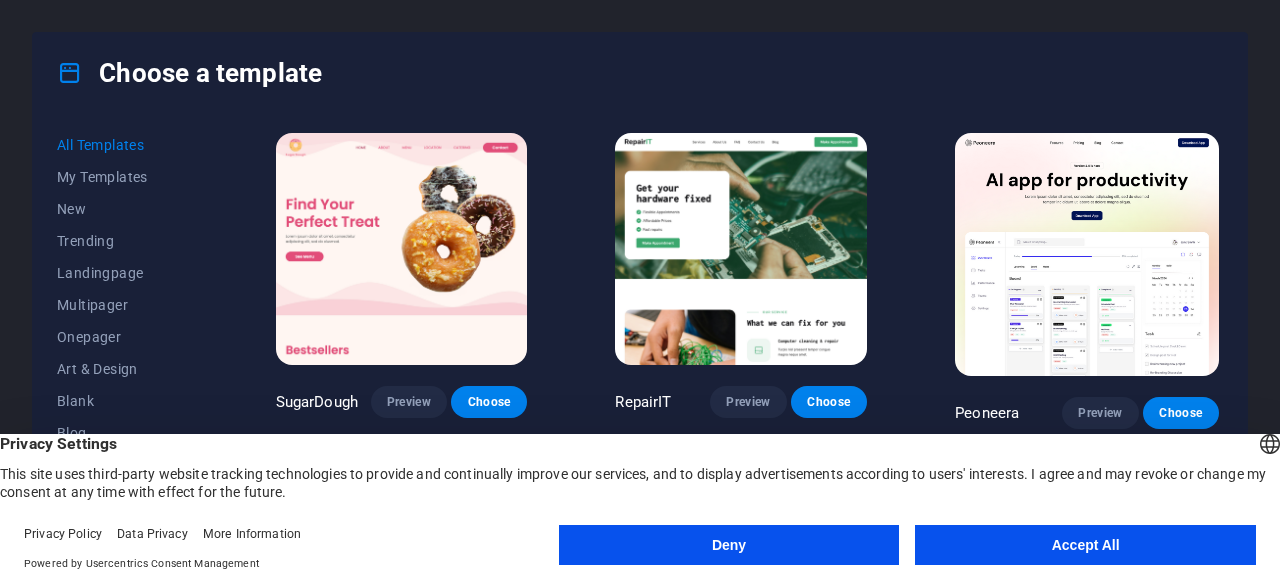 click on "Choose a template" at bounding box center (640, 73) 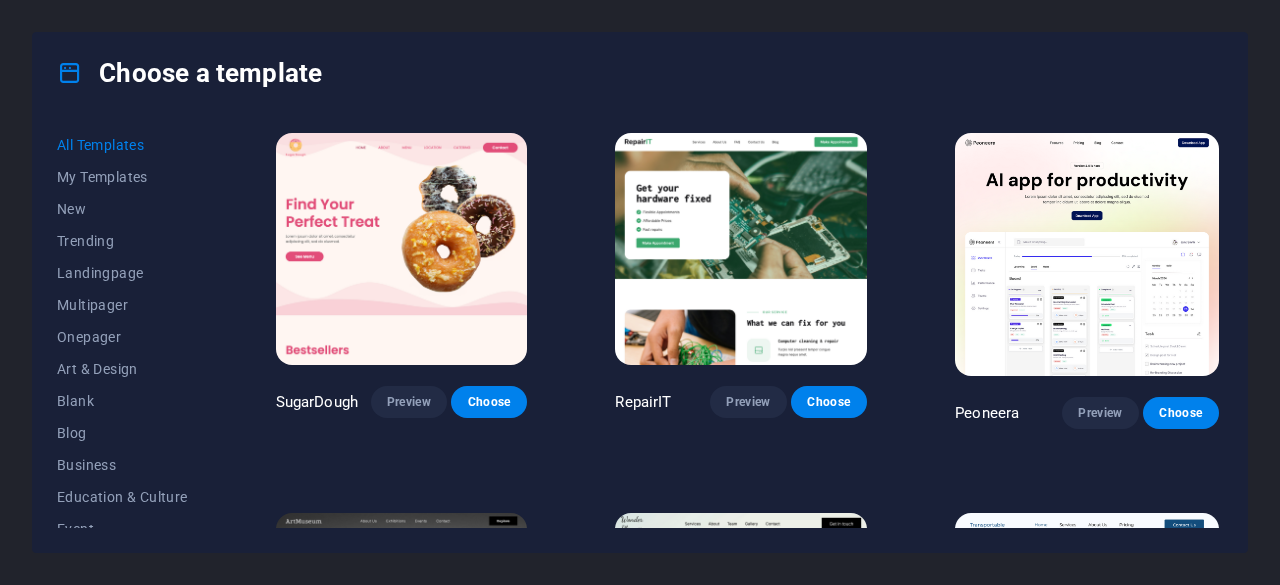 click on "Choose a template" at bounding box center [640, 73] 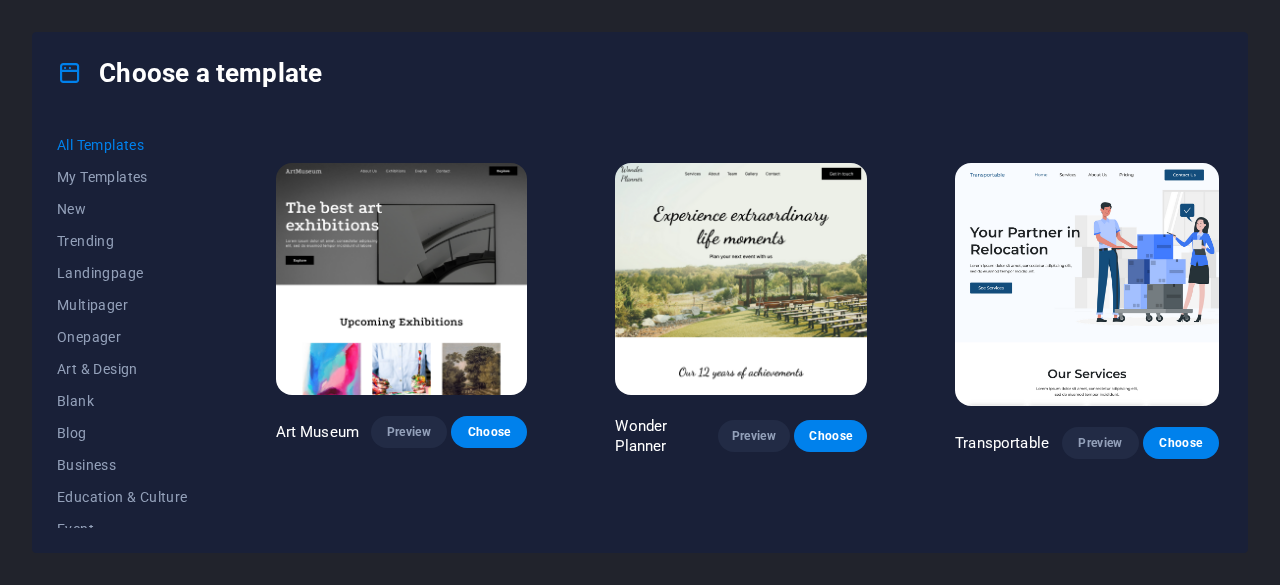 click on "Choose a template All Templates My Templates New Trending Landingpage Multipager Onepager Art & Design Blank Blog Business Education & Culture Event Gastronomy Health IT & Media Legal & Finance Non-Profit Performance Portfolio Services Sports & Beauty Trades Travel Wireframe SugarDough Preview Choose RepairIT Preview Choose Peoneera Preview Choose Art Museum Preview Choose Wonder Planner Preview Choose Transportable Preview Choose S&L Preview Choose WePaint Preview Choose Eco-Con Preview Choose MeetUp Preview Choose Help & Care Preview Choose Podcaster Preview Choose Academix Preview Choose BIG Barber Shop Preview Choose Health & Food Preview Choose UrbanNest Interiors Preview Choose Green Change Preview Choose The Beauty Temple Preview Choose WeTrain Preview Choose Cleaner Preview Choose Johanna James Preview Choose Delicioso Preview Choose Dream Garden Preview Choose LumeDeAqua Preview Choose Pets Care Preview Choose SafeSpace Preview Choose Midnight Rain Bar Preview Choose Drive Preview Choose Estator Yoga" at bounding box center [640, 292] 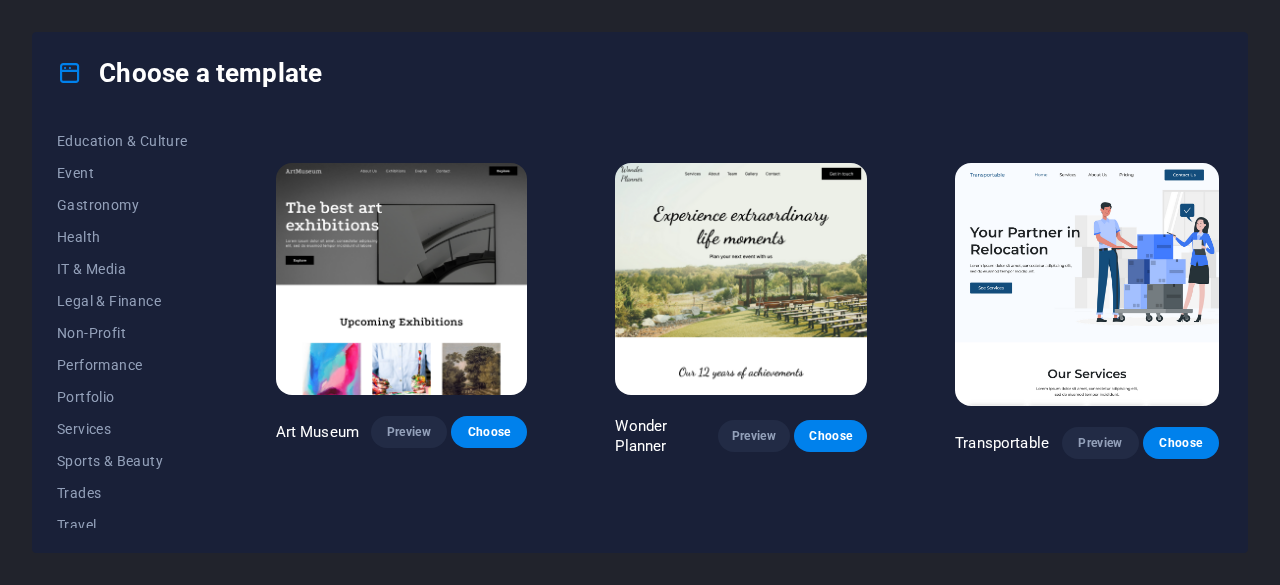 scroll, scrollTop: 376, scrollLeft: 0, axis: vertical 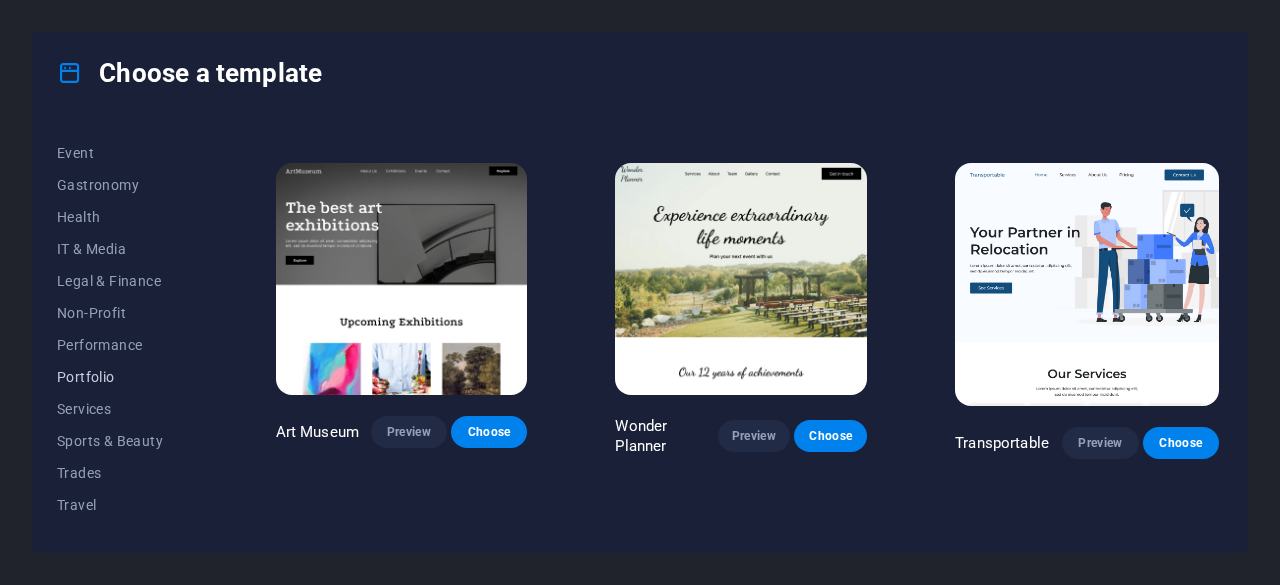 click on "Portfolio" at bounding box center (122, 377) 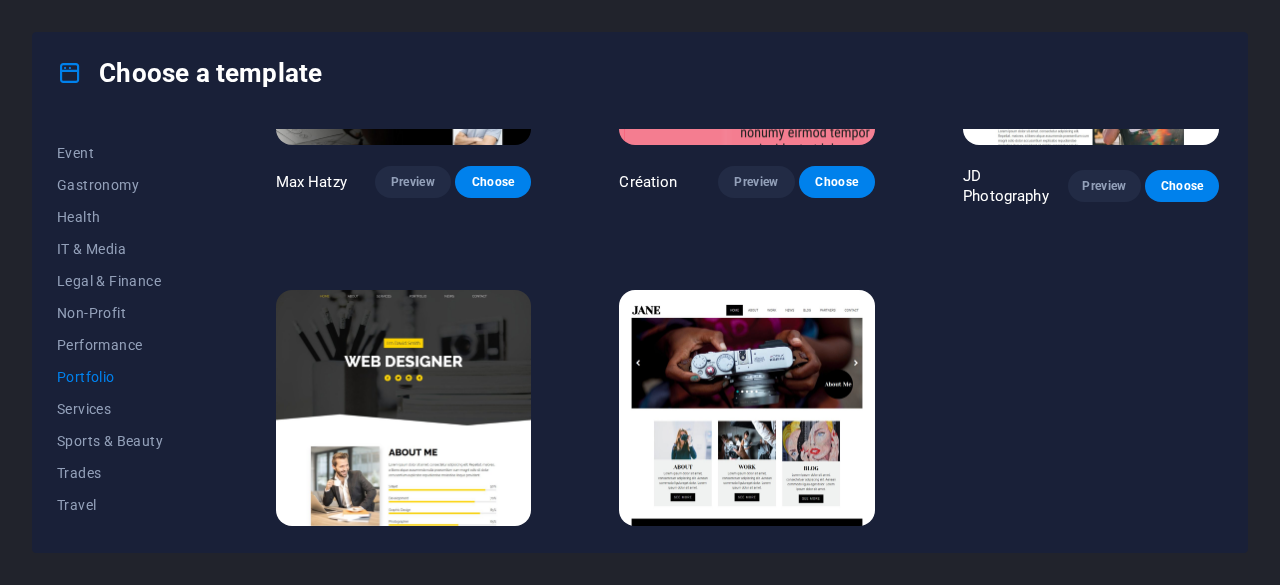 scroll, scrollTop: 588, scrollLeft: 0, axis: vertical 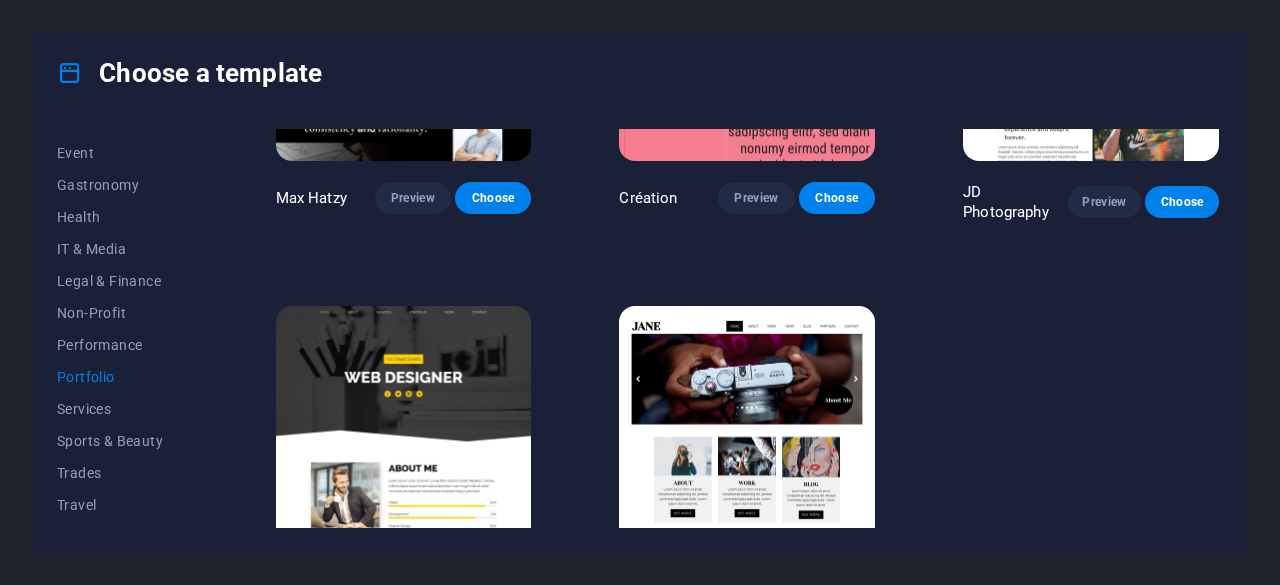 click at bounding box center [404, 424] 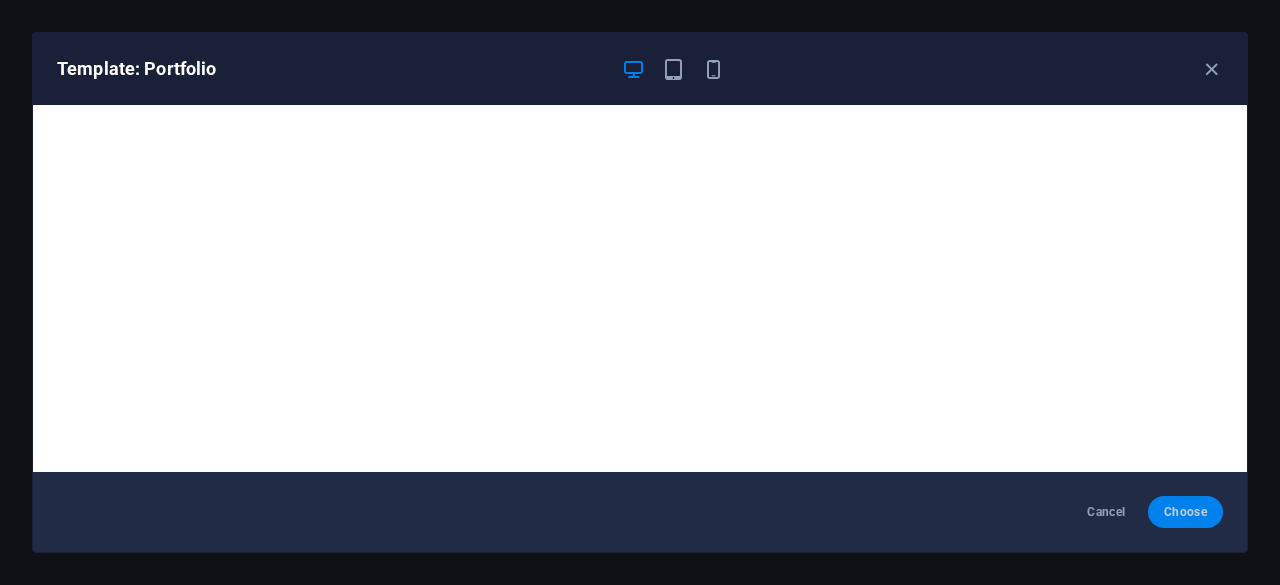 click on "Choose" at bounding box center (1185, 512) 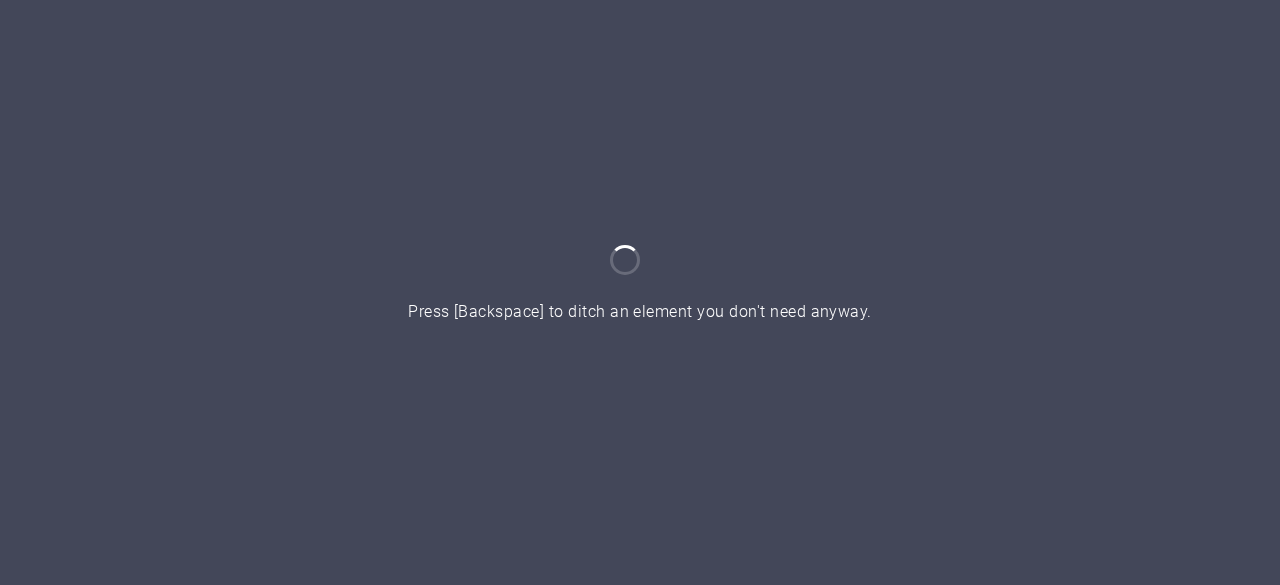 scroll, scrollTop: 0, scrollLeft: 0, axis: both 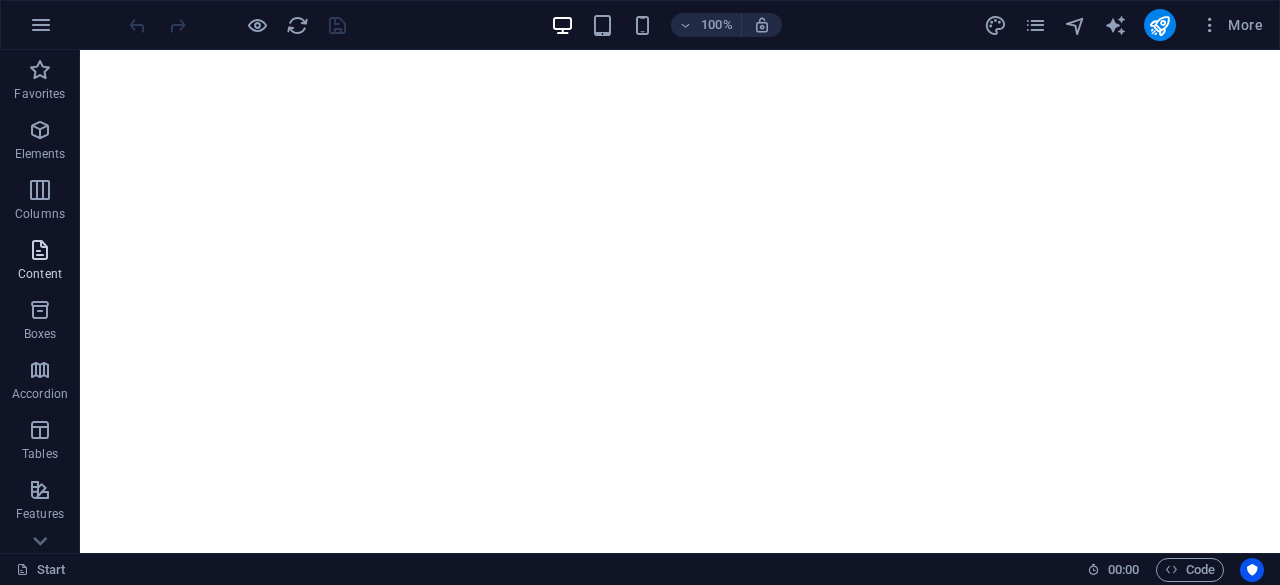 click at bounding box center [40, 250] 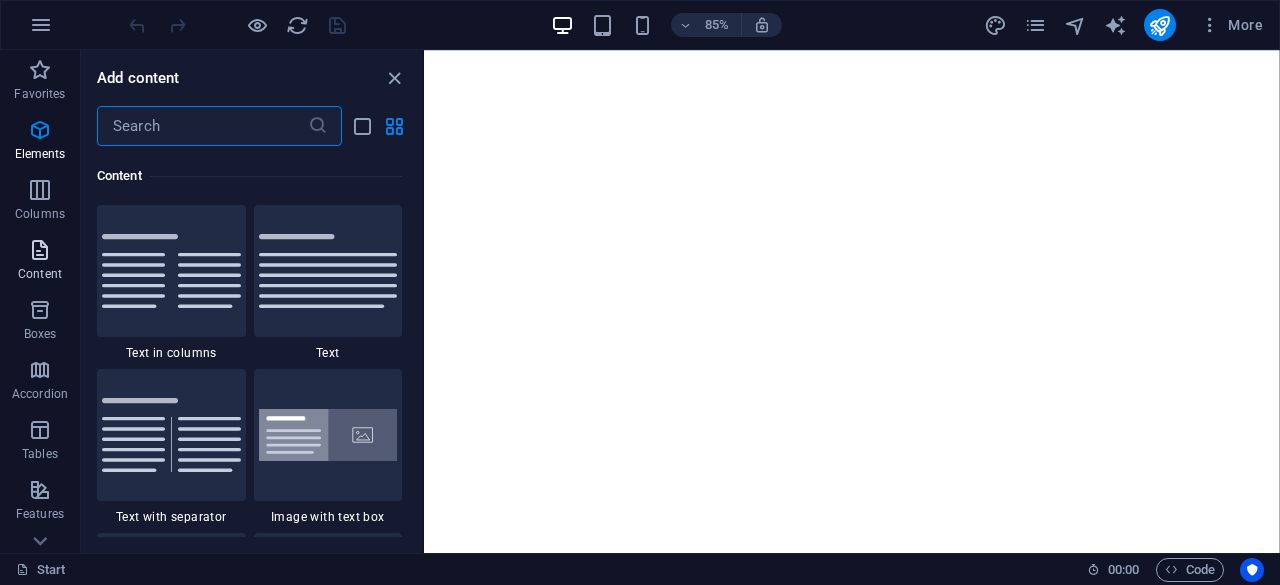 scroll, scrollTop: 3499, scrollLeft: 0, axis: vertical 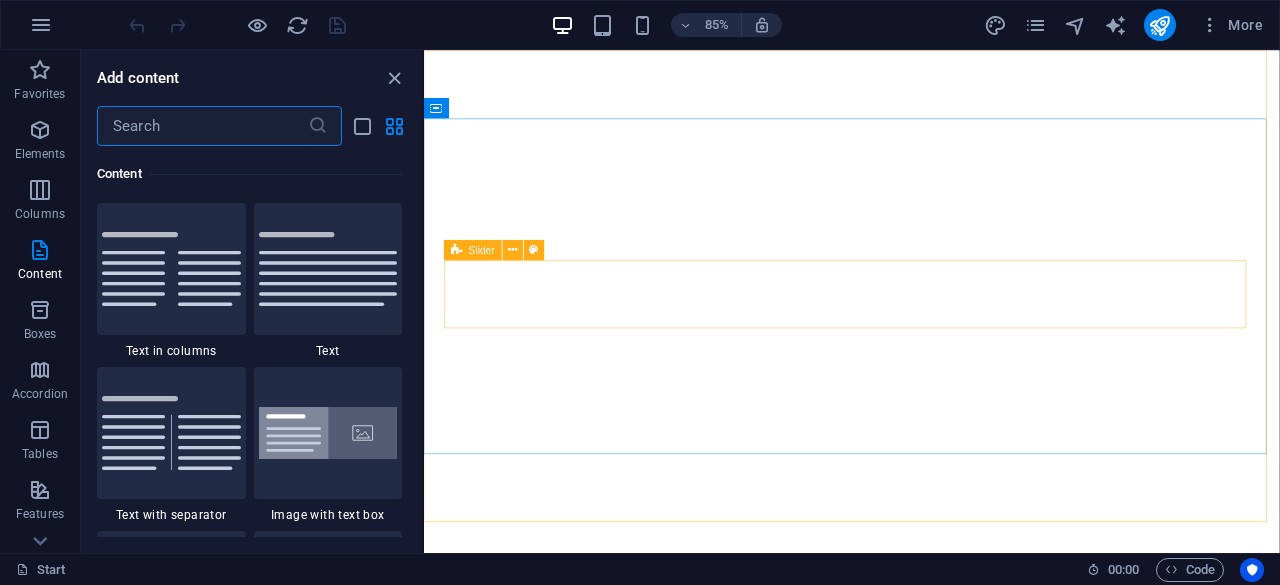 click on "Slider" at bounding box center [482, 249] 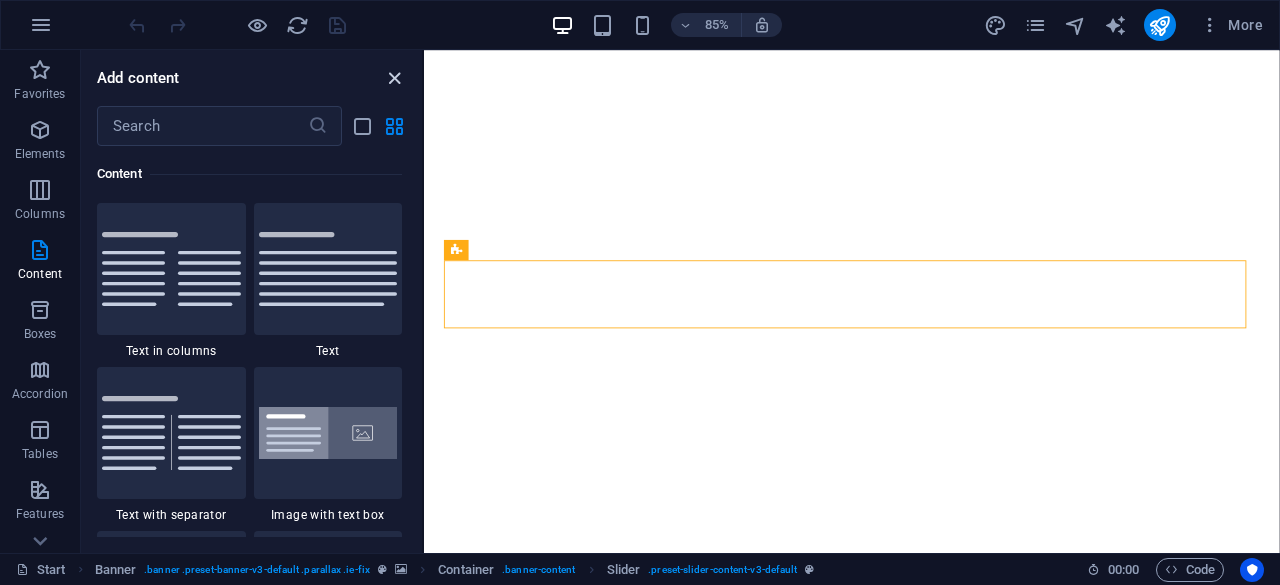 click at bounding box center [394, 78] 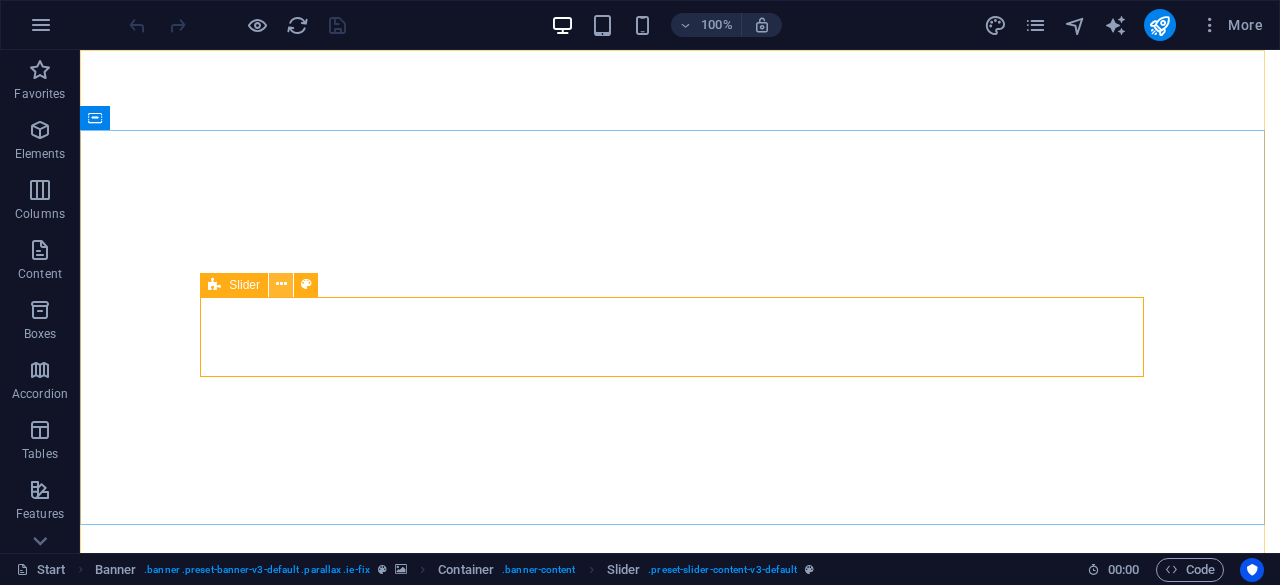 click at bounding box center (281, 284) 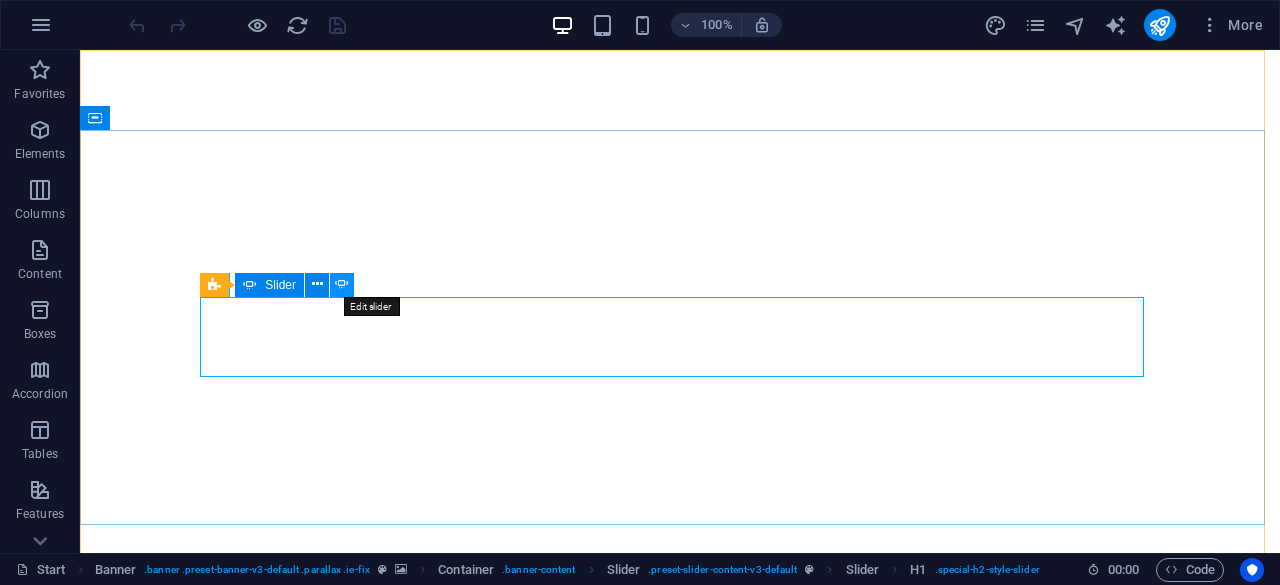 click at bounding box center [342, 284] 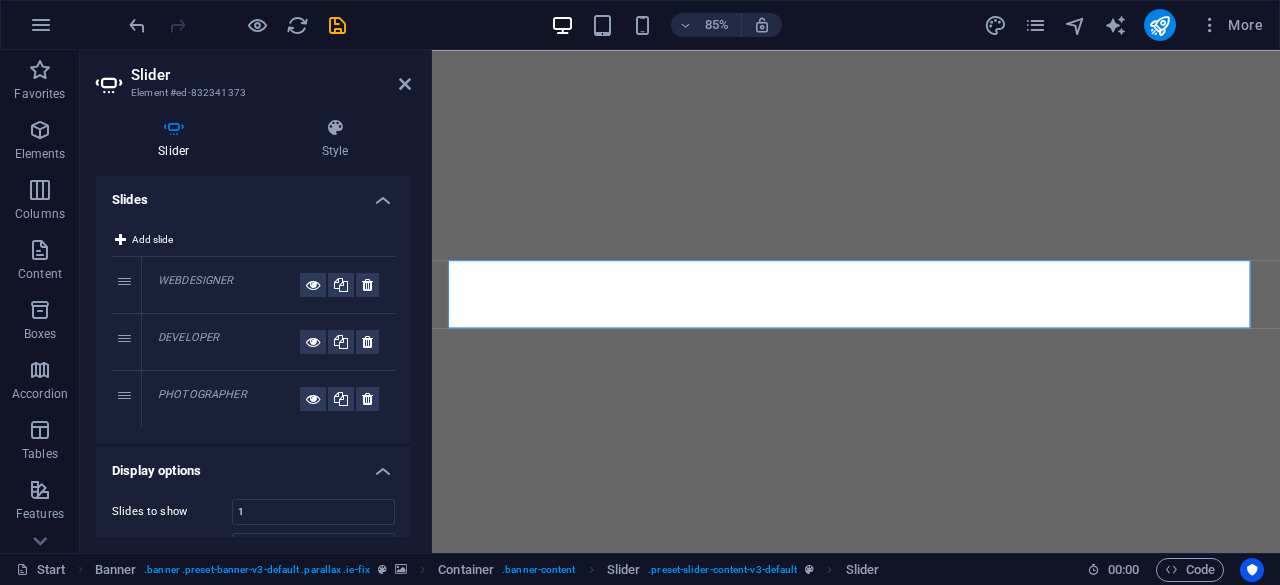 click on "WEBDESIGNER" at bounding box center (268, 285) 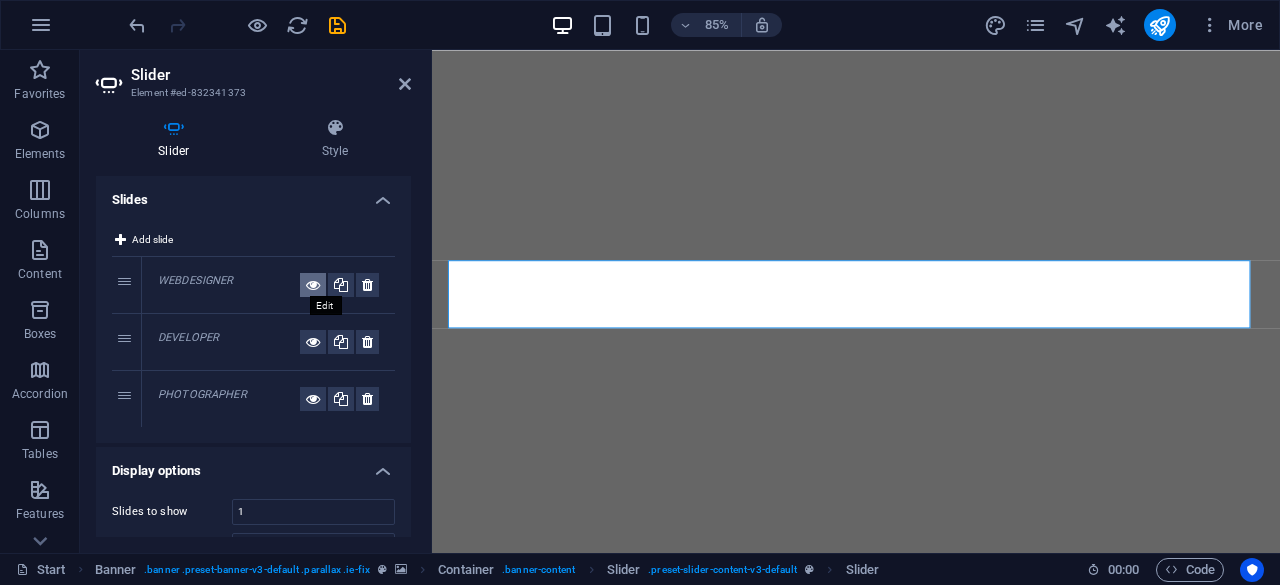 click at bounding box center [313, 285] 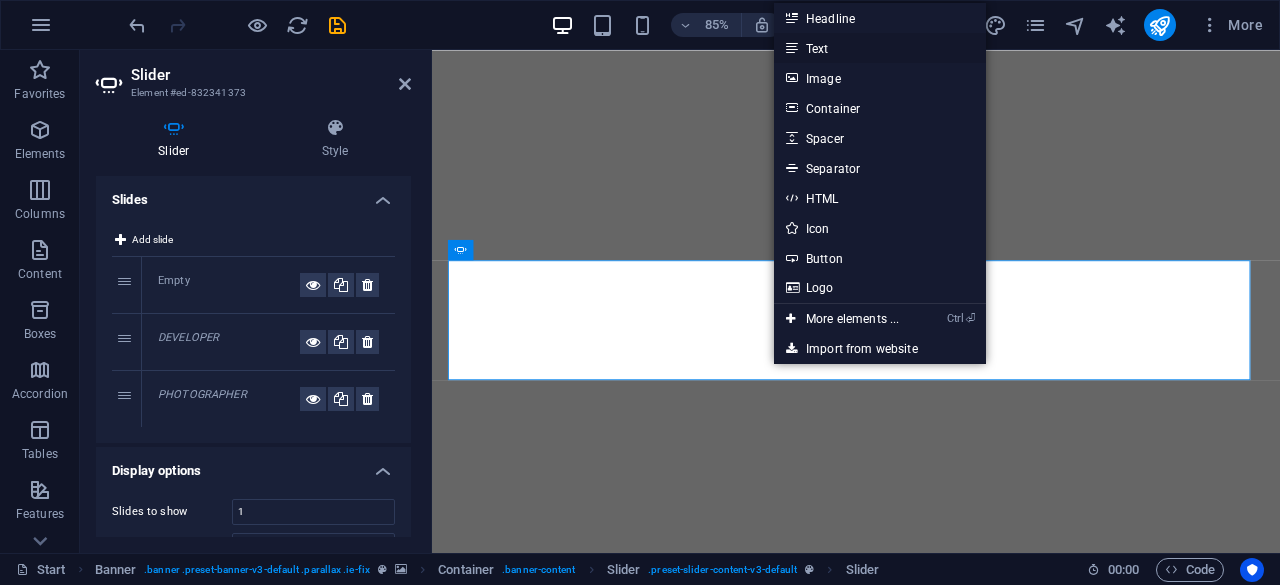 click on "Text" at bounding box center [880, 48] 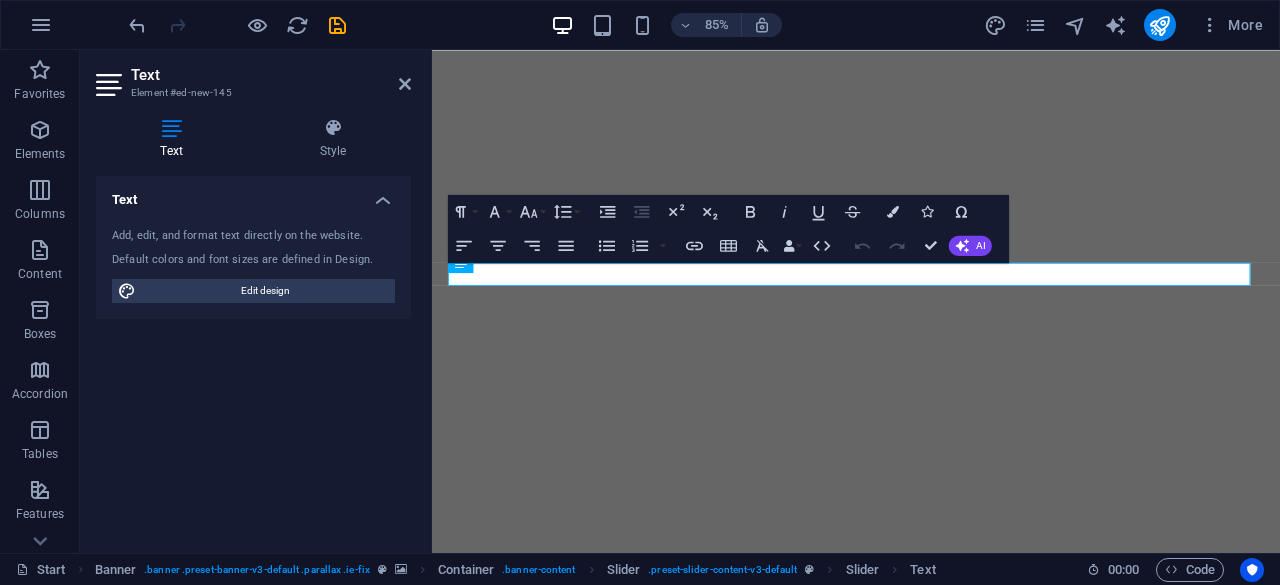 click at bounding box center [171, 128] 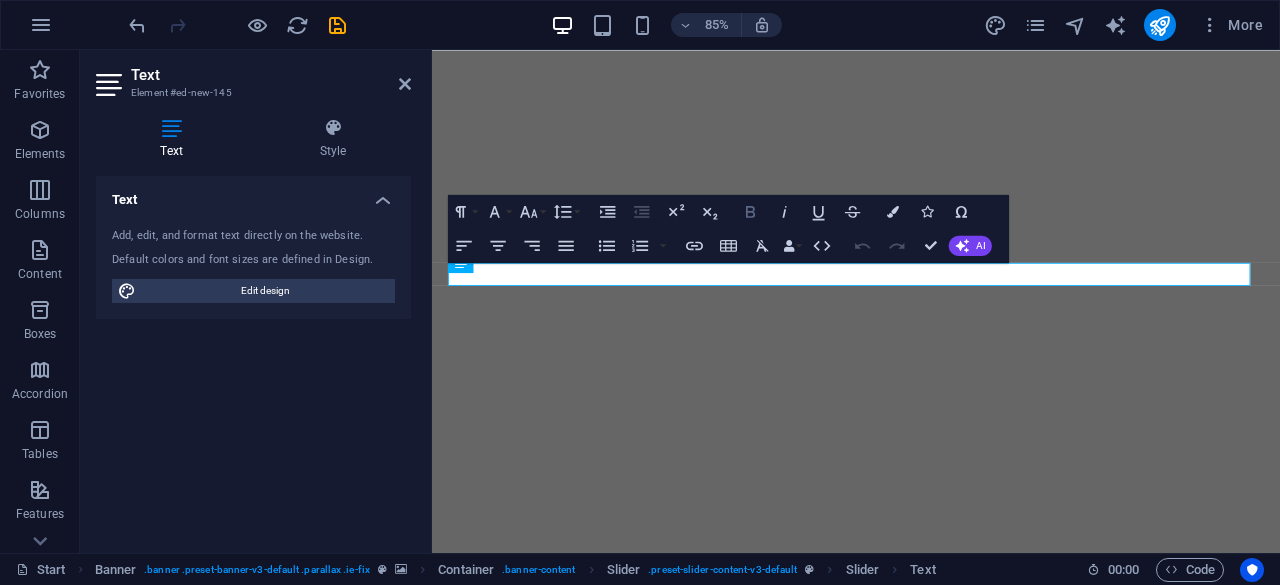 click 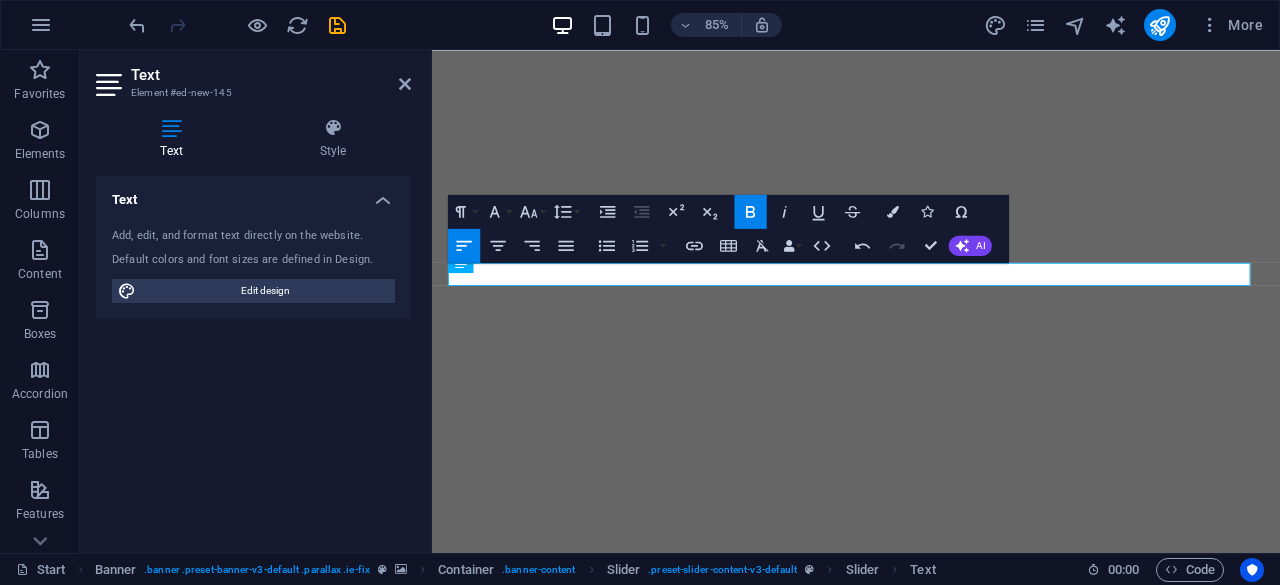 click 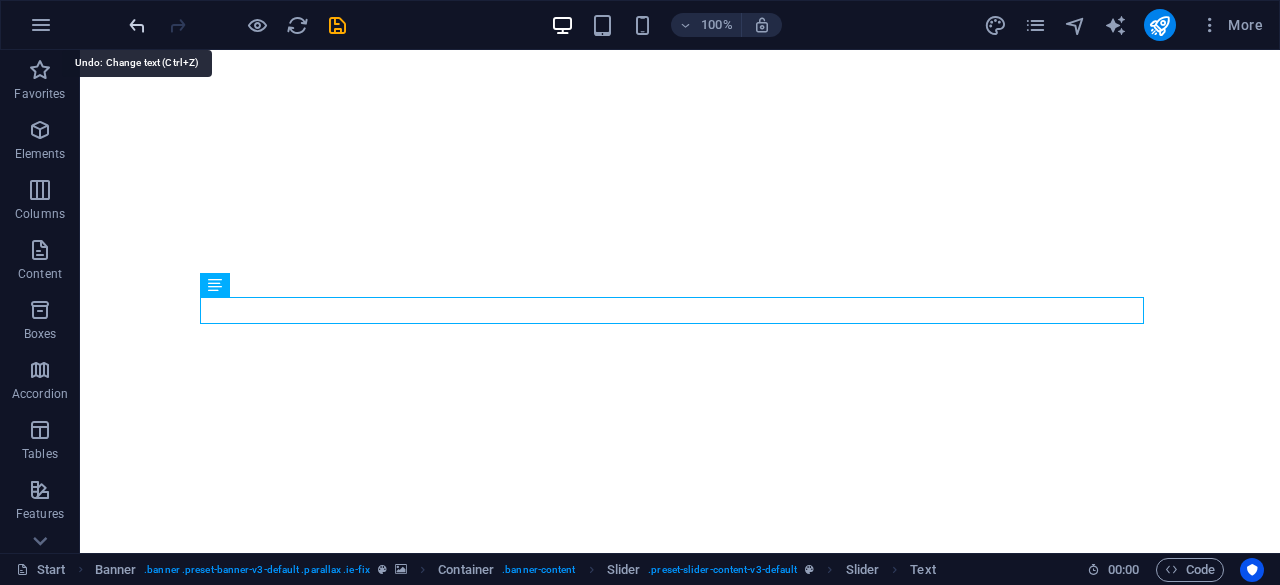 click at bounding box center (137, 25) 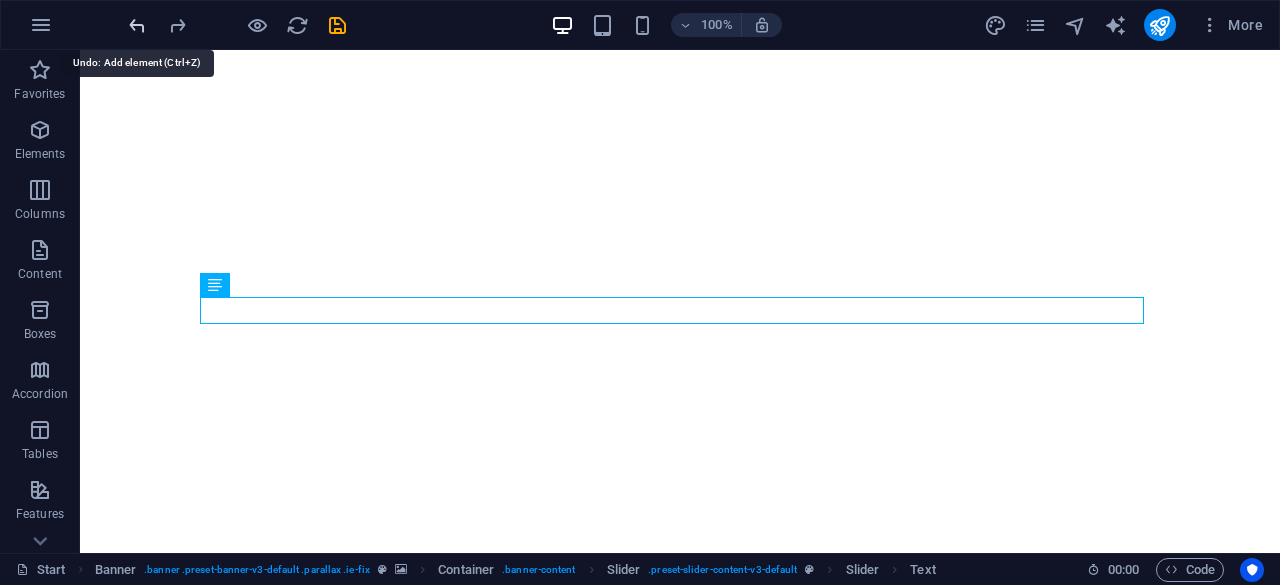 click at bounding box center [137, 25] 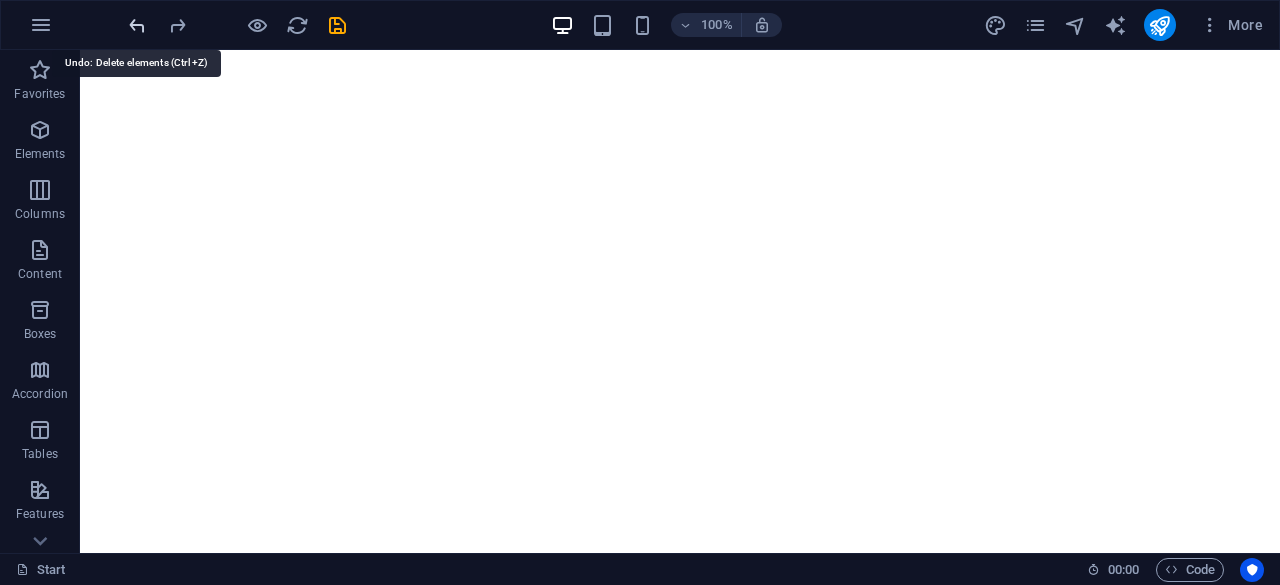 click at bounding box center [137, 25] 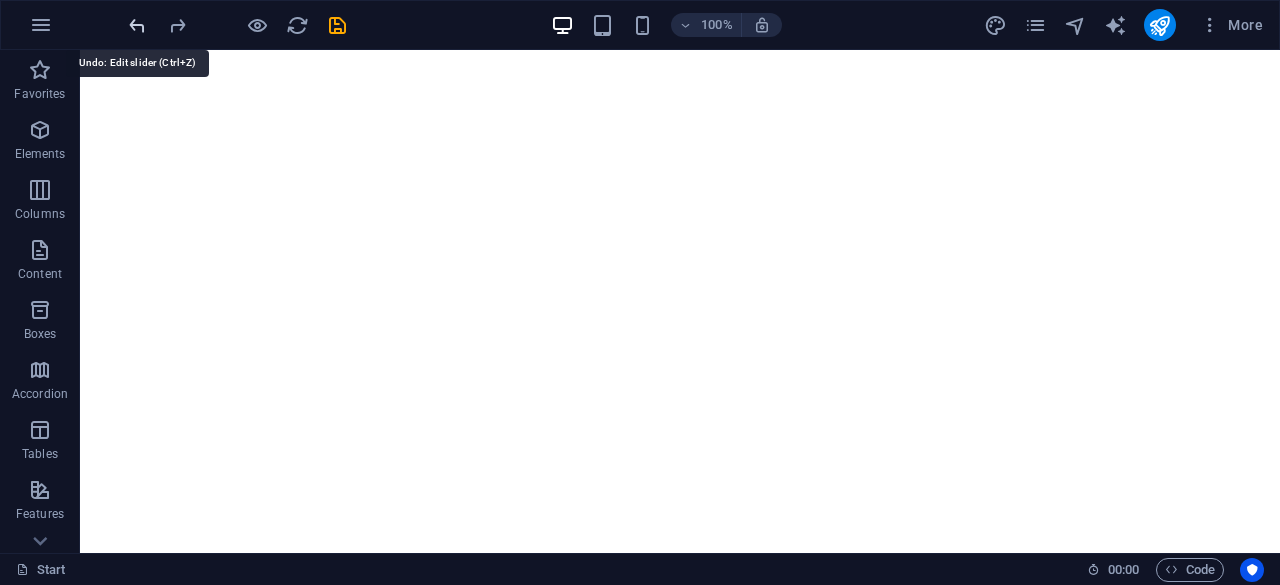 click at bounding box center [137, 25] 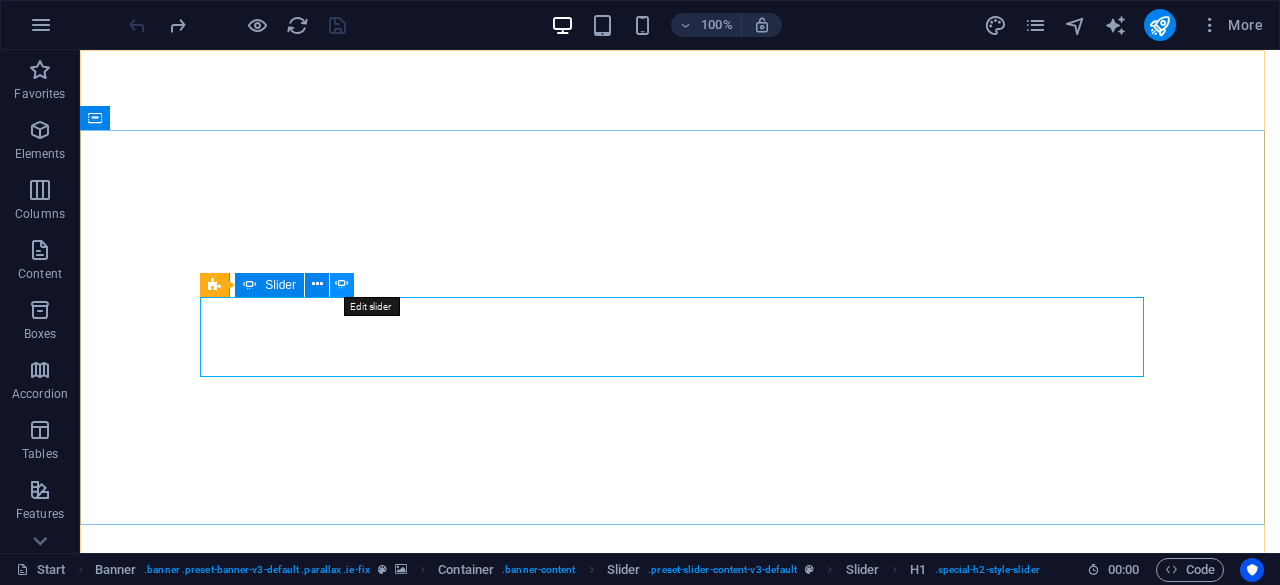 click at bounding box center [342, 284] 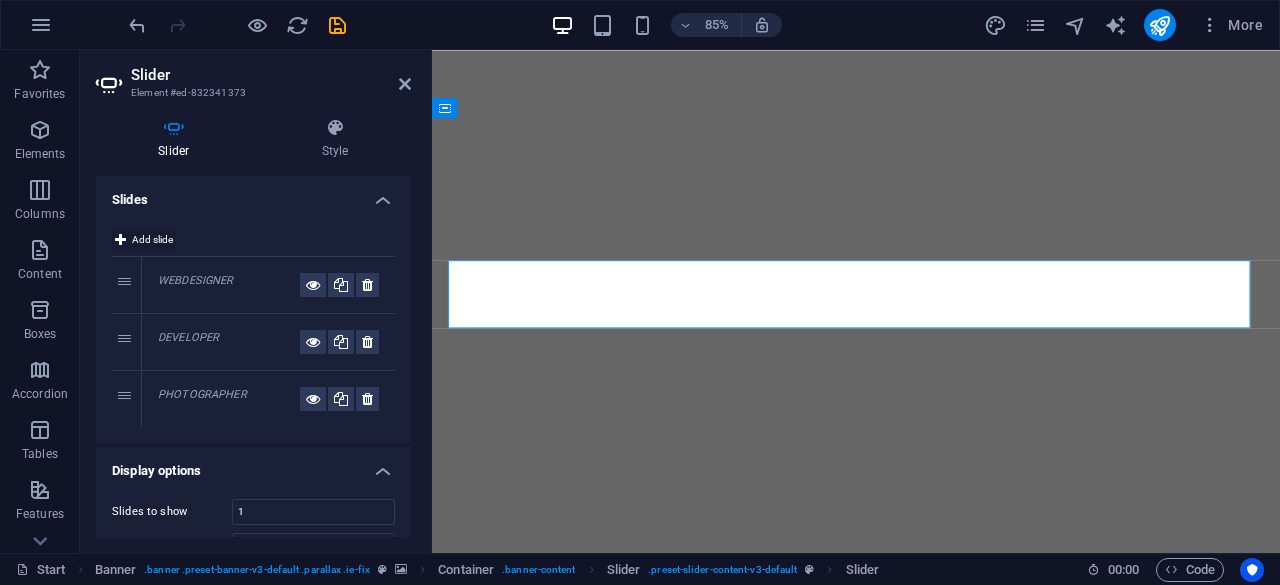 click on "Add slide" at bounding box center [152, 240] 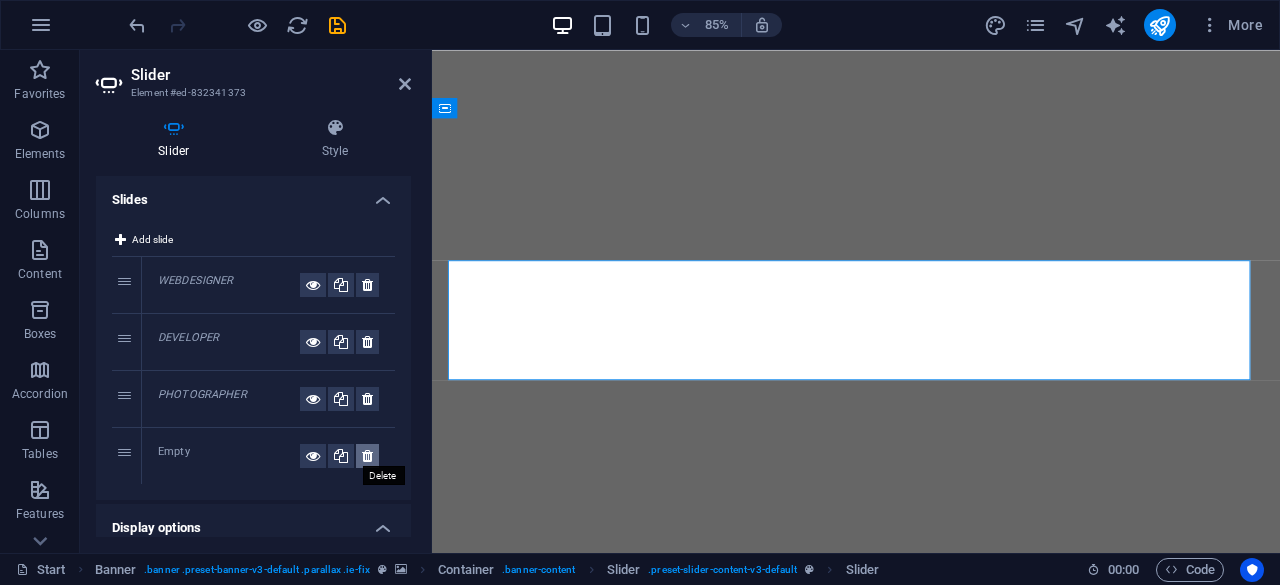 click at bounding box center [367, 456] 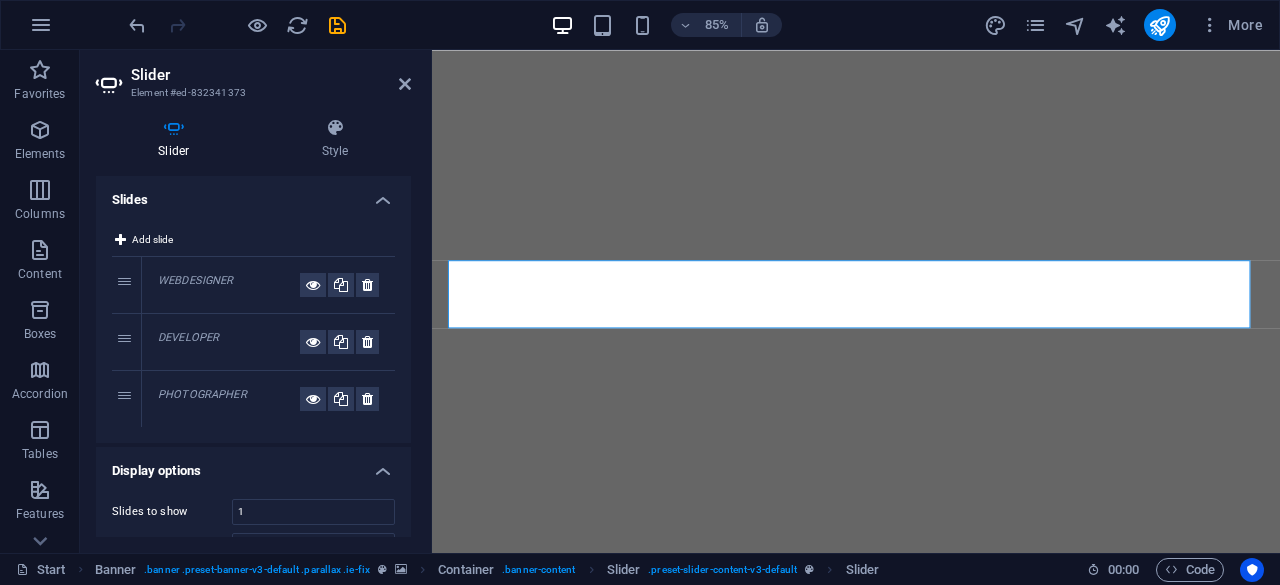drag, startPoint x: 406, startPoint y: 322, endPoint x: 410, endPoint y: 386, distance: 64.12488 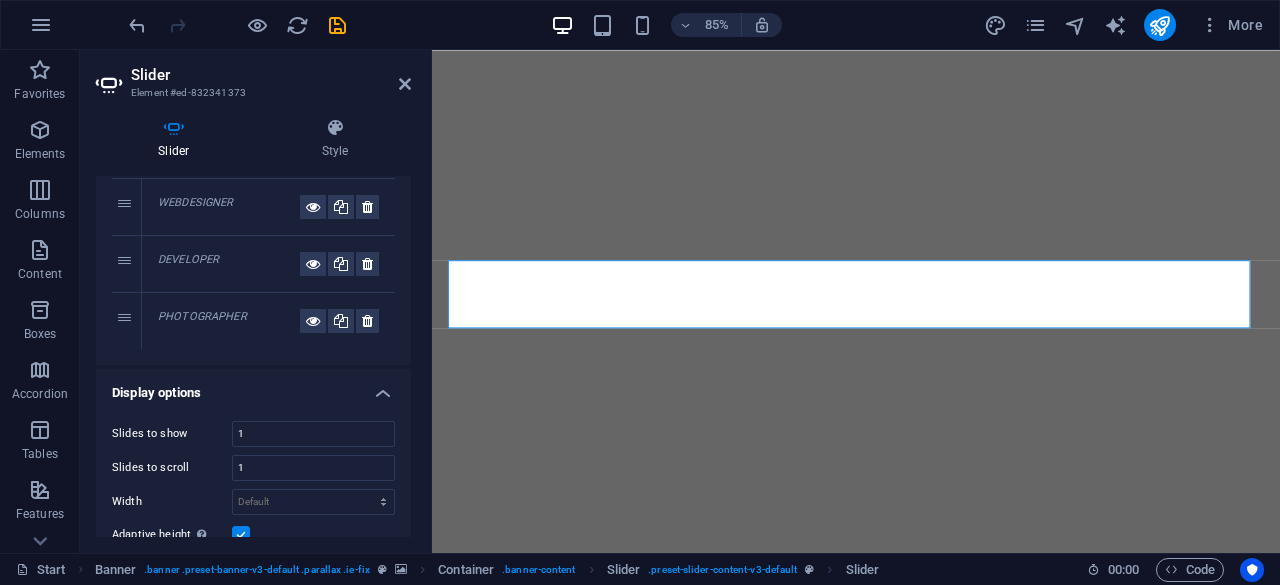 scroll, scrollTop: 0, scrollLeft: 0, axis: both 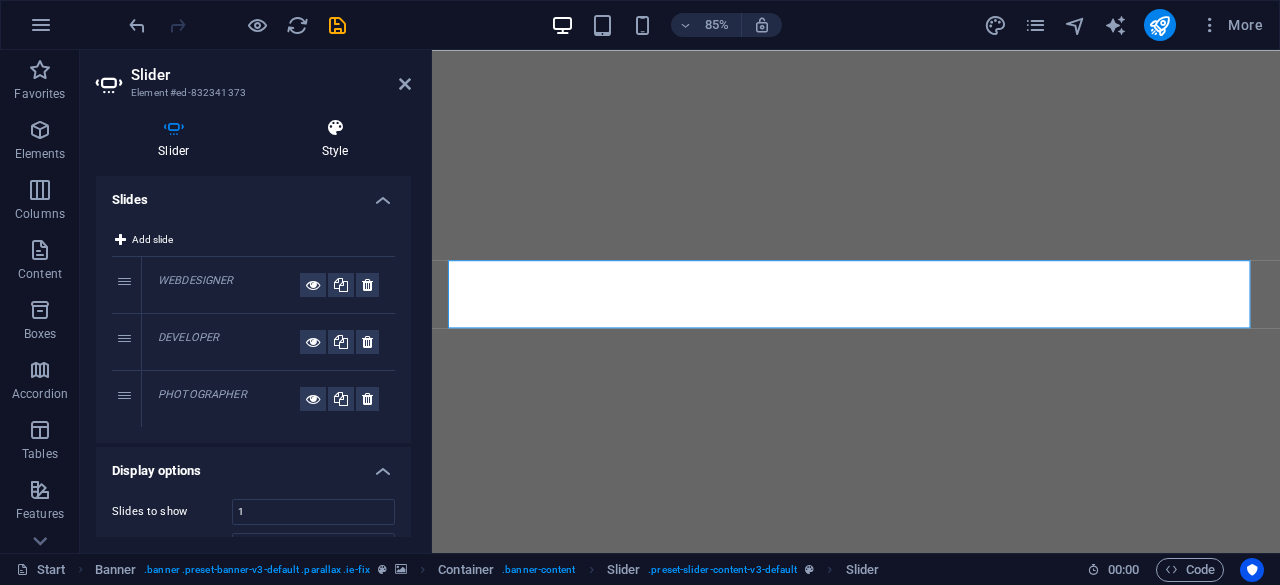 click at bounding box center [335, 128] 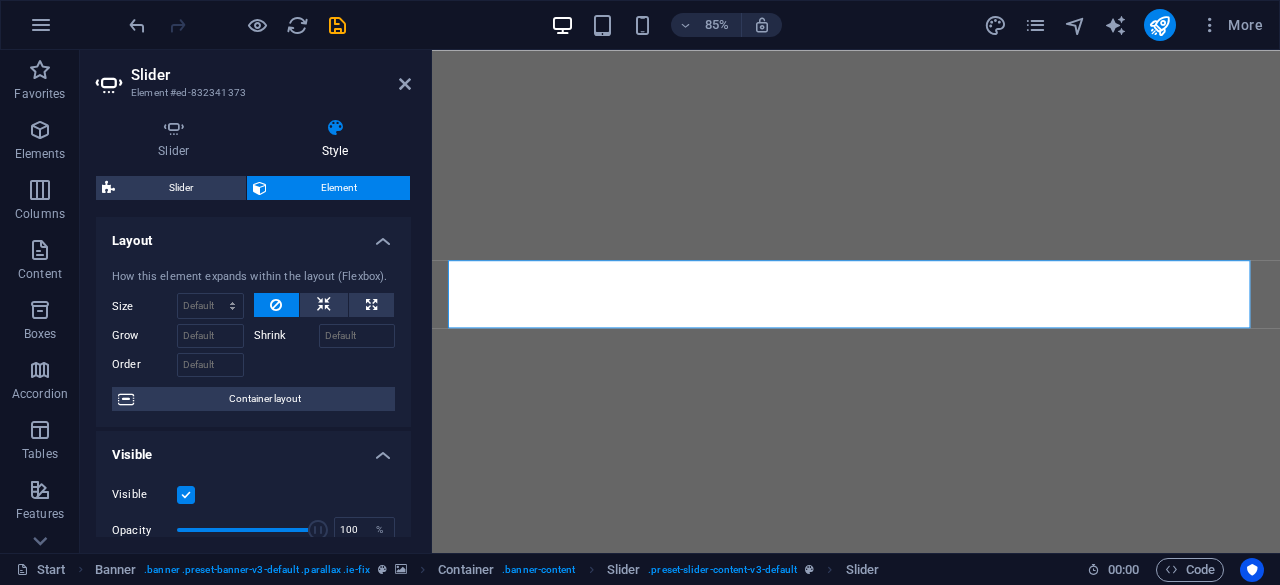 click on "Slider Style Slides Add slide 1 WEBDESIGNER 2 DEVELOPER 3 PHOTOGRAPHER Display options Slides to show 1 Slides to scroll 1 Width Default px % rem em vw vh Adaptive height Automatically adjust the height for single slide horizontal sliders Navigate Select another slider to be navigated by this one
Center mode Enables centered view with partial previous/next slide. Use with odd numbered "Slides to show" counts. Center padding Not visible while "Variable width" is activated 50 px % Animation Animation Slide Fade Speed 1000 s ms Automatic Pause 5 s ms Pause on hover Loop Arrows Dots Slider Element Layout How this element expands within the layout (Flexbox). Size Default auto px % 1/1 1/2 1/3 1/4 1/5 1/6 1/7 1/8 1/9 1/10 Grow Shrink Order Container layout Visible Visible Opacity 100 % Overflow Spacing Margin Default auto px % rem vw vh Custom Custom auto px % rem vw vh auto px % rem vw vh auto px % rem vw vh auto px % rem vw vh Padding Default px rem % vh vw px %" at bounding box center [253, 327] 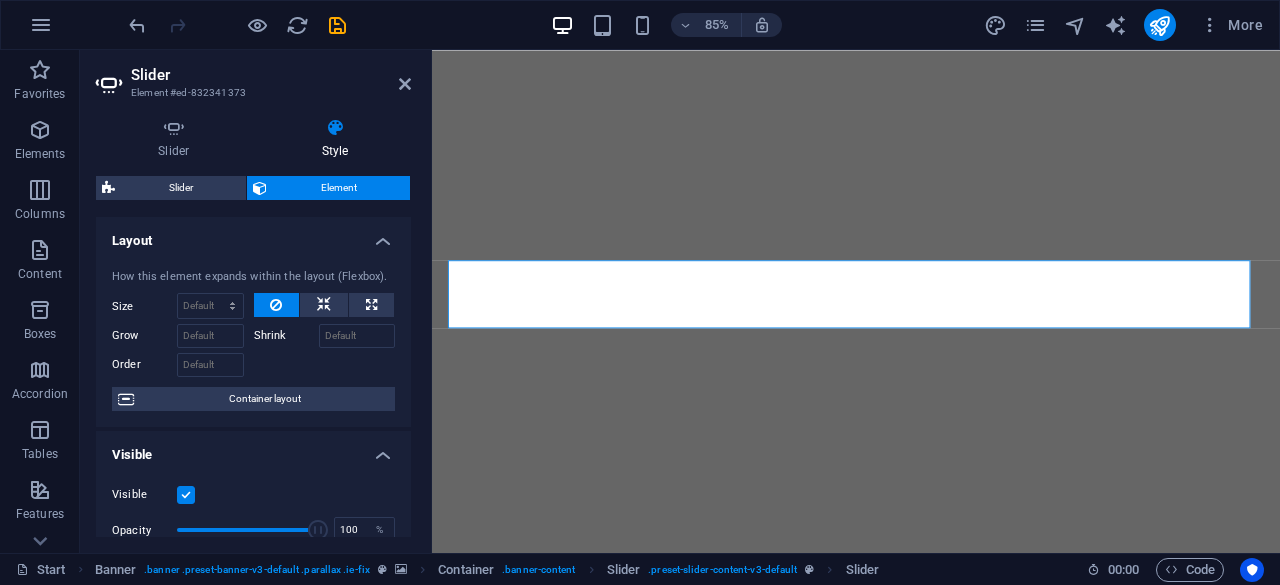 drag, startPoint x: 406, startPoint y: 331, endPoint x: 403, endPoint y: 504, distance: 173.02602 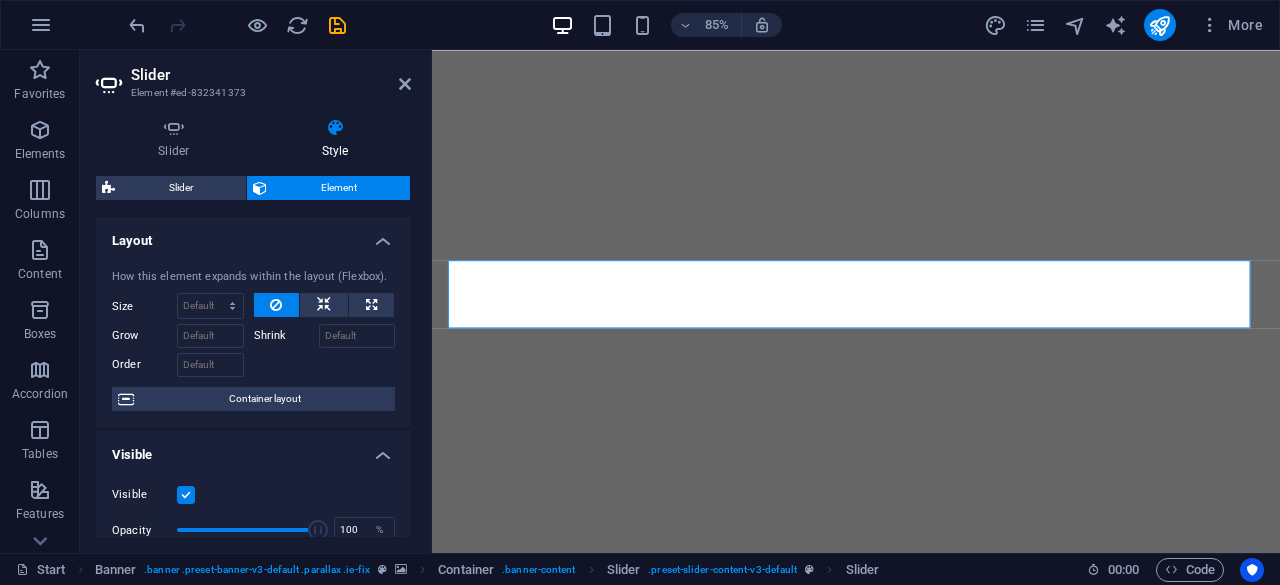 click on "Layout How this element expands within the layout (Flexbox). Size Default auto px % 1/1 1/2 1/3 1/4 1/5 1/6 1/7 1/8 1/9 1/10 Grow Shrink Order Container layout Visible Visible Opacity 100 % Overflow Spacing Margin Default auto px % rem vw vh Custom Custom auto px % rem vw vh auto px % rem vw vh auto px % rem vw vh auto px % rem vw vh Padding Default px rem % vh vw Custom Custom px rem % vh vw px rem % vh vw px rem % vh vw px rem % vh vw Border Style              - Width 1 auto px rem % vh vw Custom Custom 1 auto px rem % vh vw 1 auto px rem % vh vw 1 auto px rem % vh vw 1 auto px rem % vh vw  - Color Round corners Default px rem % vh vw Custom Custom px rem % vh vw px rem % vh vw px rem % vh vw px rem % vh vw Shadow Default None Outside Inside Color X offset 0 px rem vh vw Y offset 0 px rem vh vw Blur 0 px rem % vh vw Spread 0 px rem vh vw Text Shadow Default None Outside Color X offset 0 px rem vh vw Y offset 0 px rem vh vw Blur 0 px rem % vh vw Positioning Default Static Relative Absolute Fixed px" at bounding box center (253, 640) 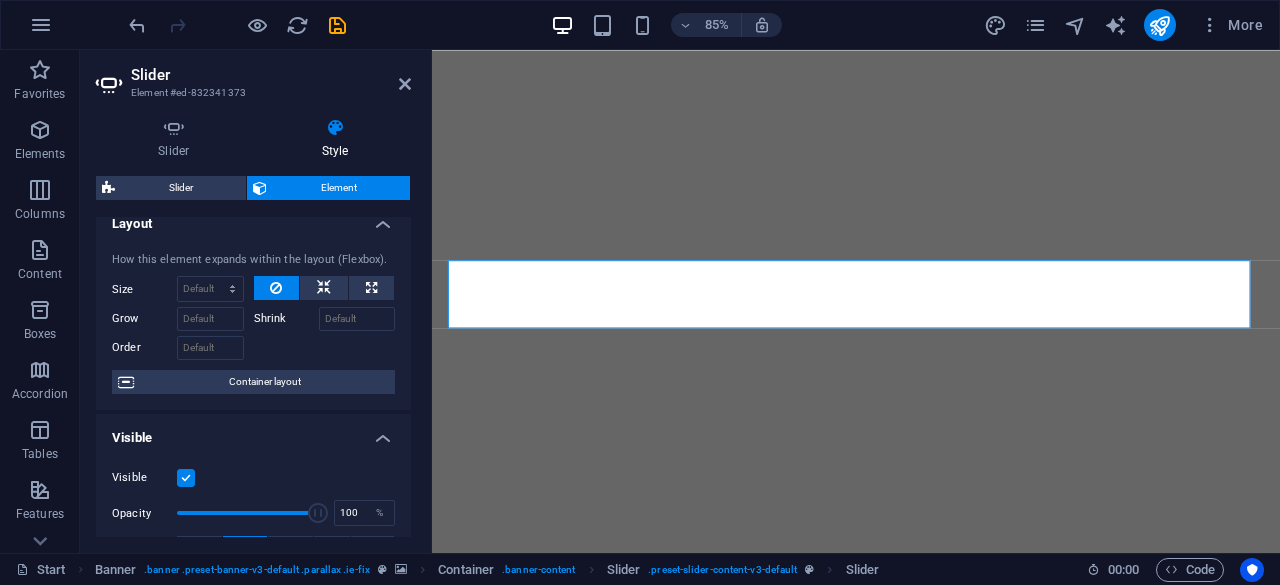 scroll, scrollTop: 0, scrollLeft: 0, axis: both 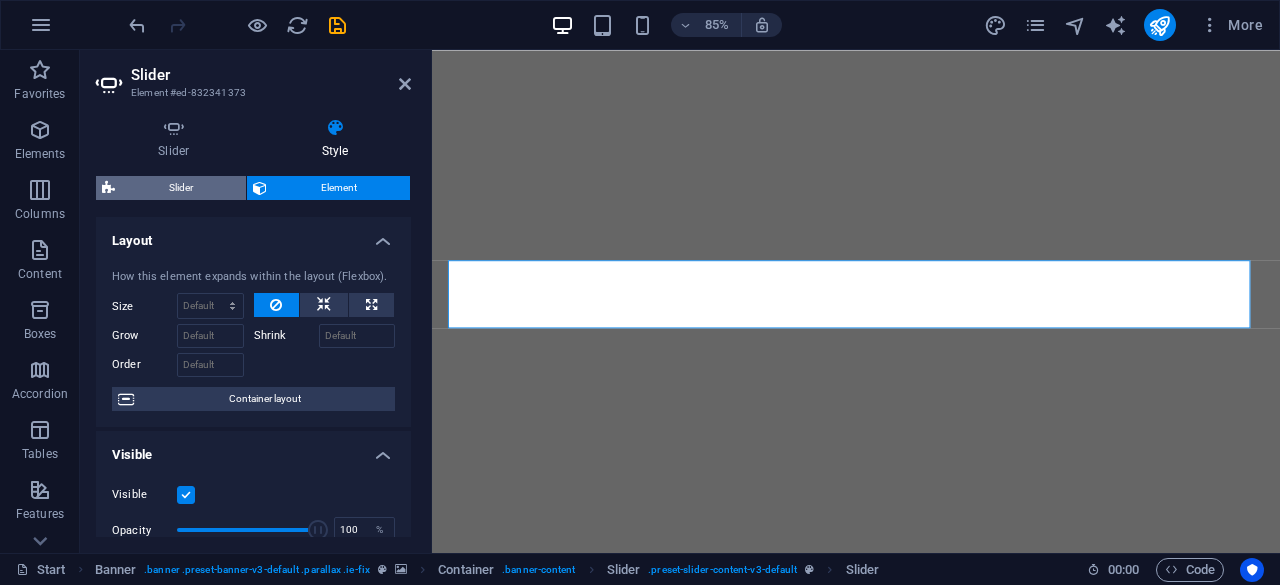 click on "Slider" at bounding box center (180, 188) 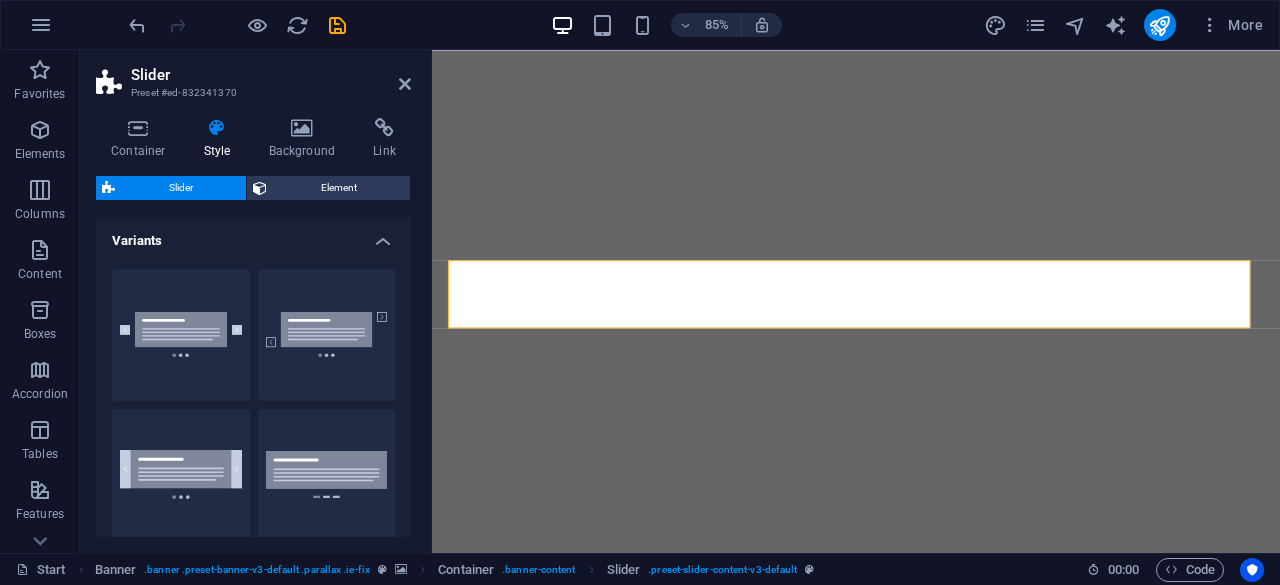 click on "Default Diagonal Full height Wide dots" at bounding box center [253, 405] 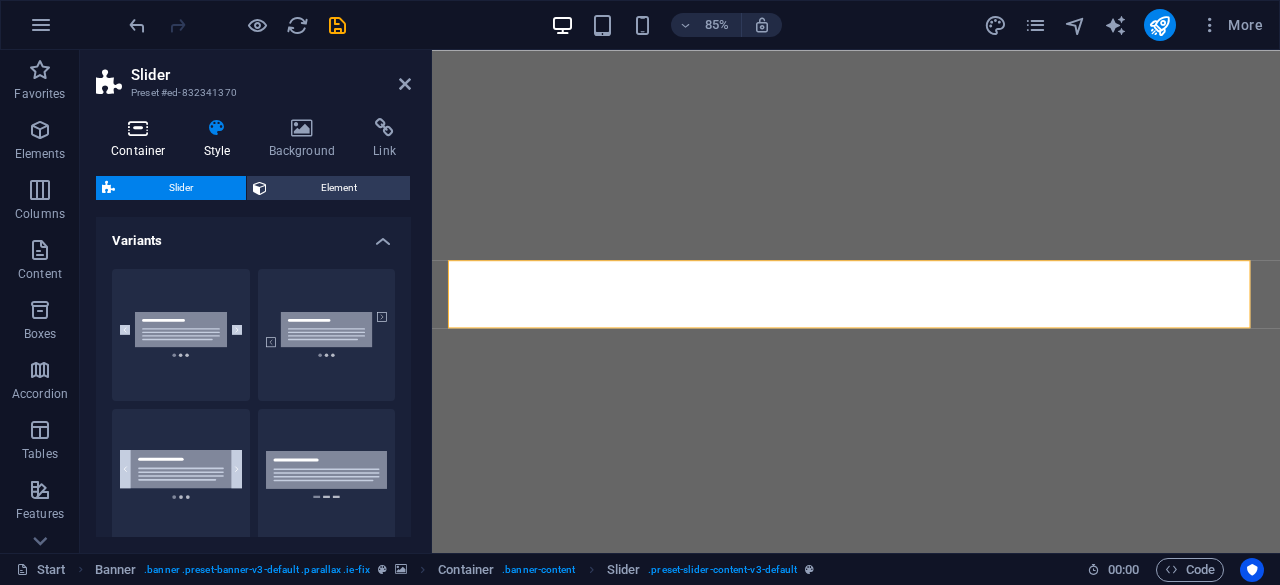 click at bounding box center (138, 128) 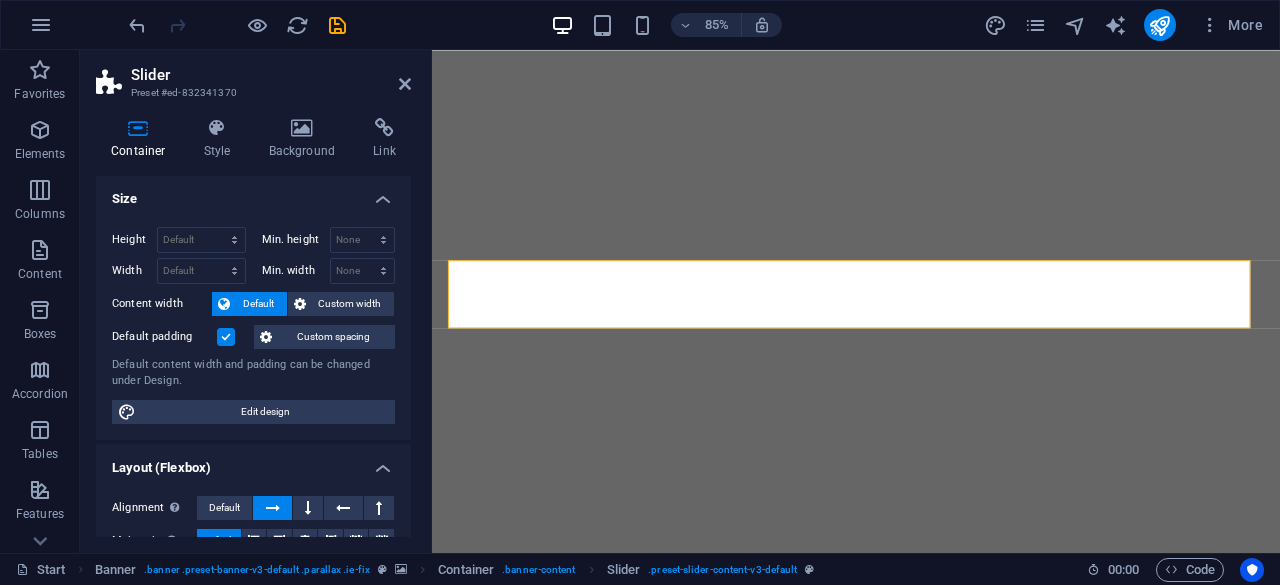 scroll, scrollTop: 0, scrollLeft: 0, axis: both 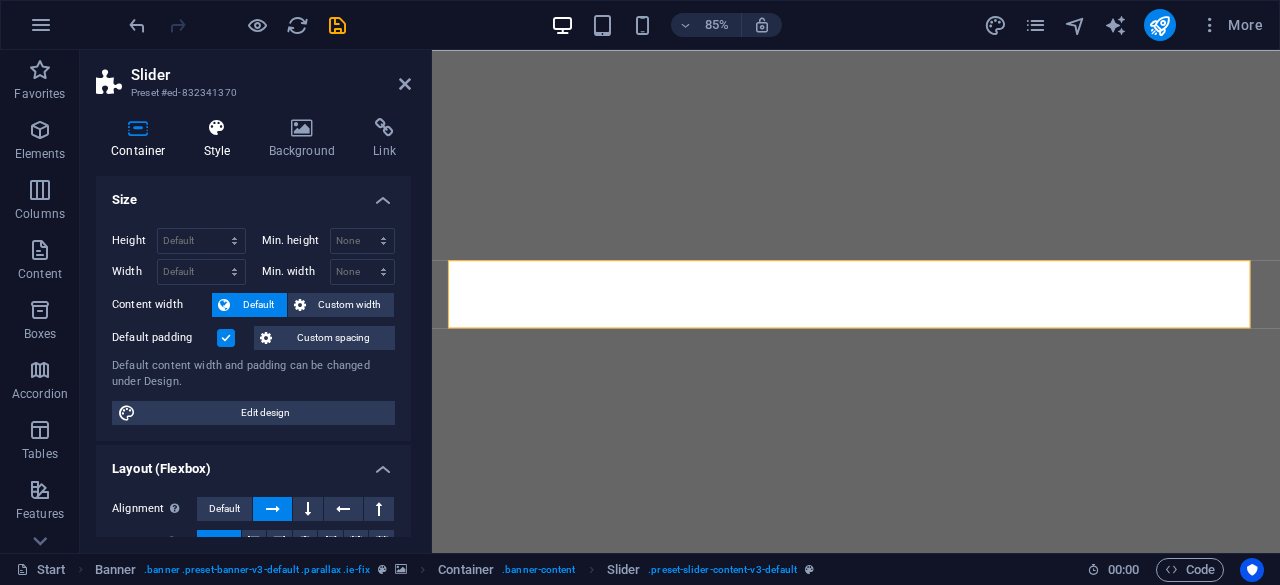 click on "Style" at bounding box center [221, 139] 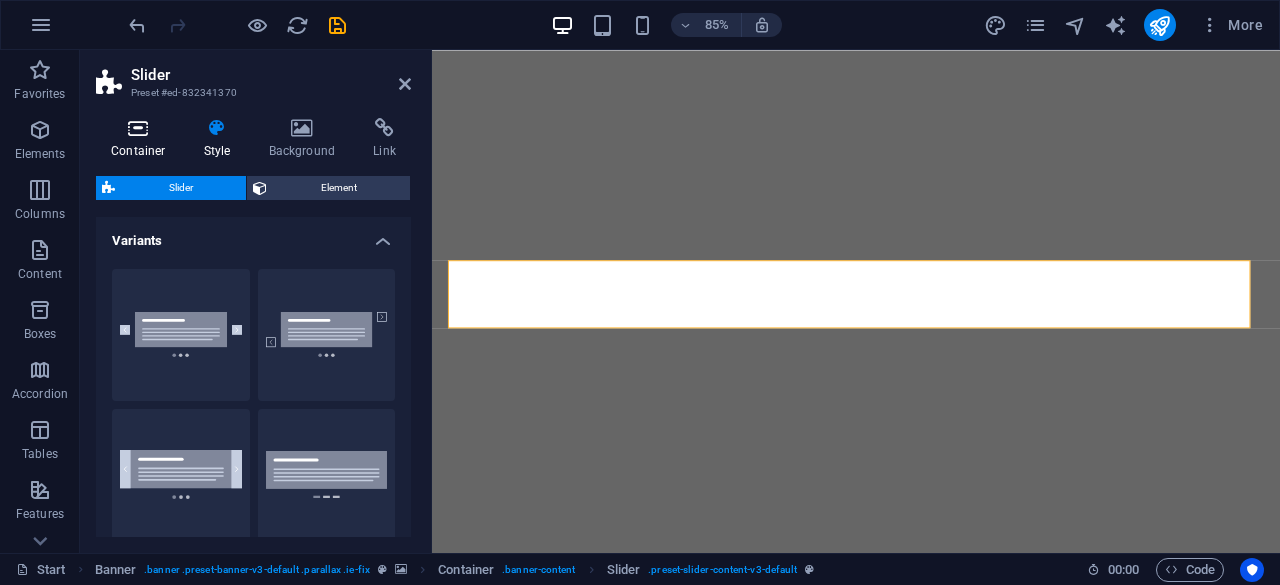 click at bounding box center (138, 128) 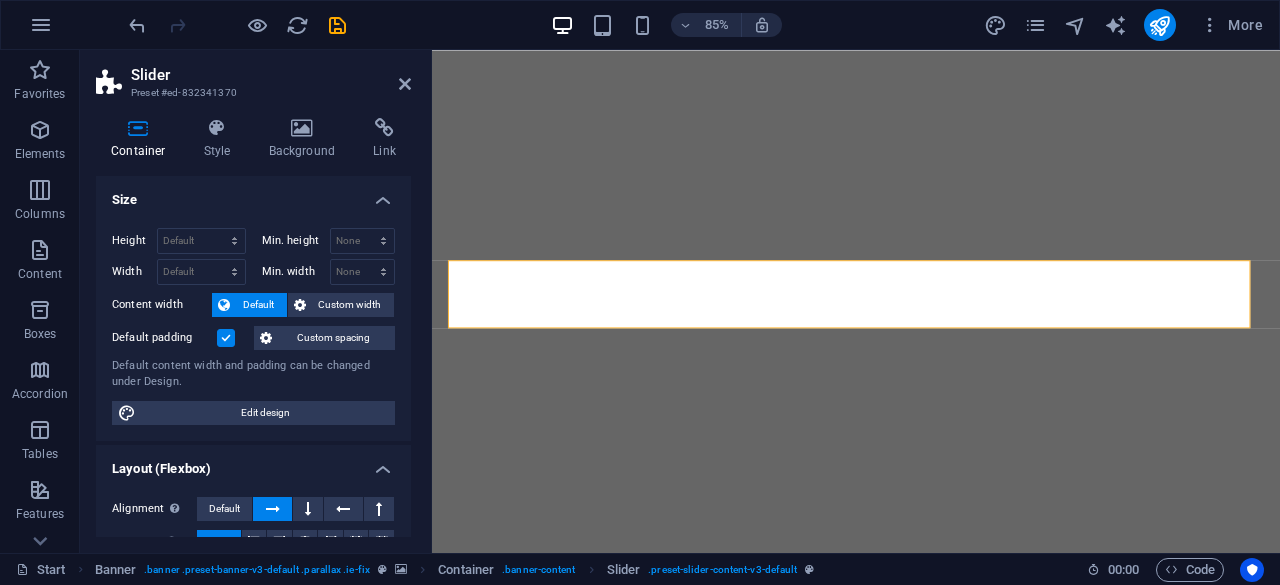click on "Height Default px rem % vh vw Min. height None px rem % vh vw Width Default px rem % em vh vw Min. width None px rem % vh vw Content width Default Custom width Width Default px rem % em vh vw Min. width None px rem % vh vw Default padding Custom spacing Default content width and padding can be changed under Design. Edit design" at bounding box center (253, 326) 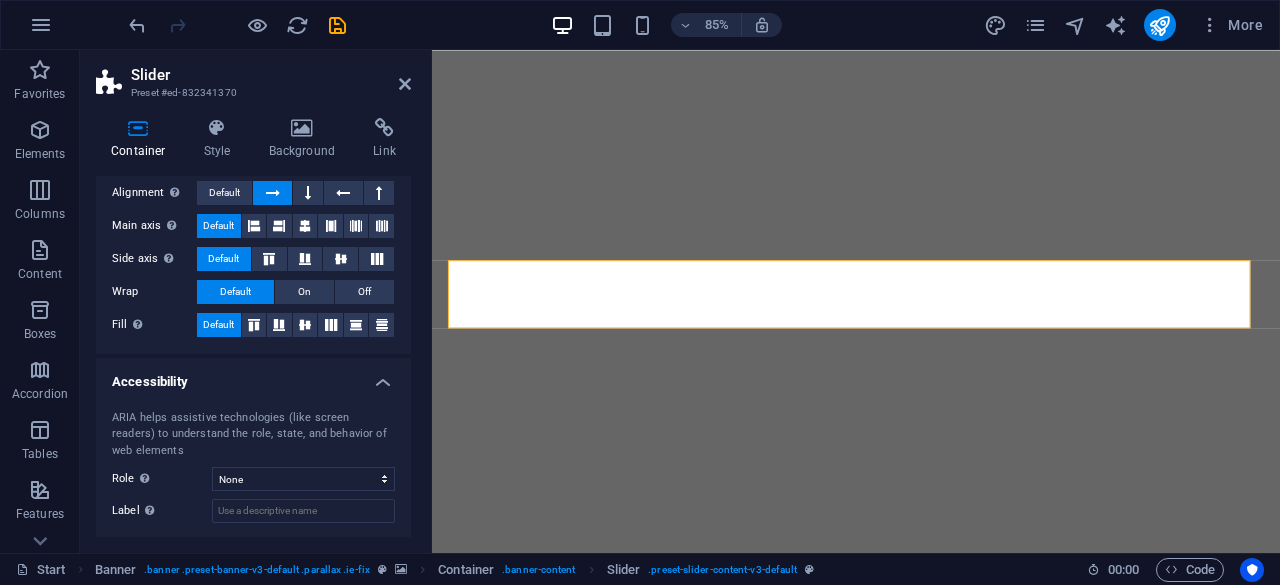 click on "Container Style Background Link Size Height Default px rem % vh vw Min. height None px rem % vh vw Width Default px rem % em vh vw Min. width None px rem % vh vw Content width Default Custom width Width Default px rem % em vh vw Min. width None px rem % vh vw Default padding Custom spacing Default content width and padding can be changed under Design. Edit design Layout (Flexbox) Alignment Determines the flex direction. Default Main axis Determine how elements should behave along the main axis inside this container (justify content). Default Side axis Control the vertical direction of the element inside of the container (align items). Default Wrap Default On Off Fill Controls the distances and direction of elements on the y-axis across several lines (align content). Default Accessibility ARIA helps assistive technologies (like screen readers) to understand the role, state, and behavior of web elements Role The ARIA role defines the purpose of an element.  None Alert Article Banner Comment Fan" at bounding box center (253, 327) 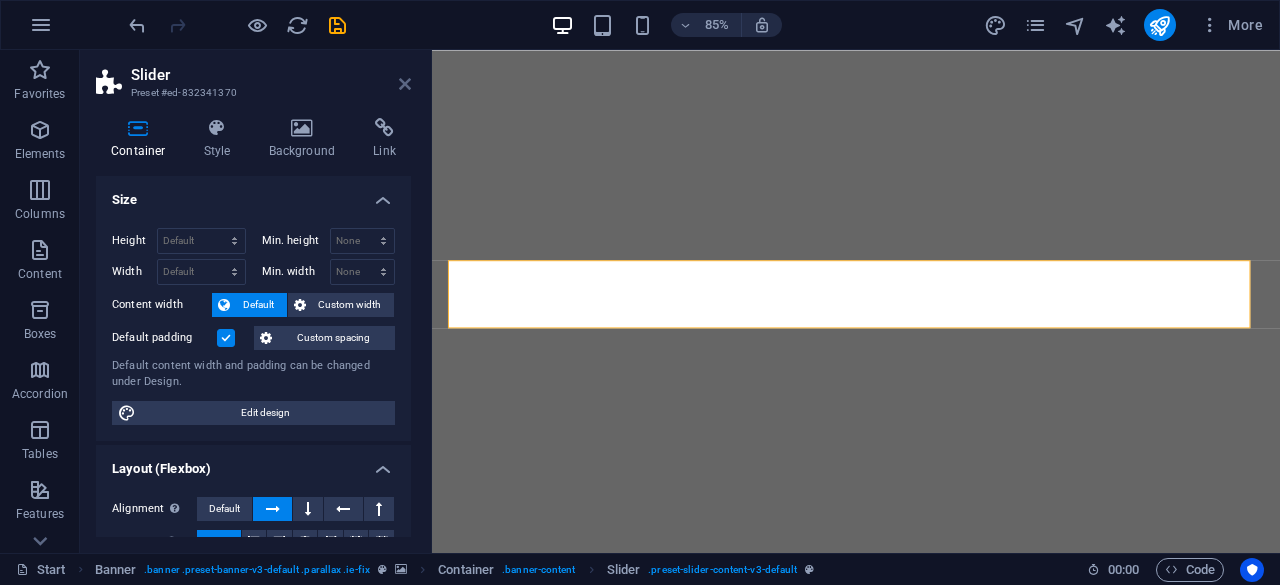 click at bounding box center [405, 84] 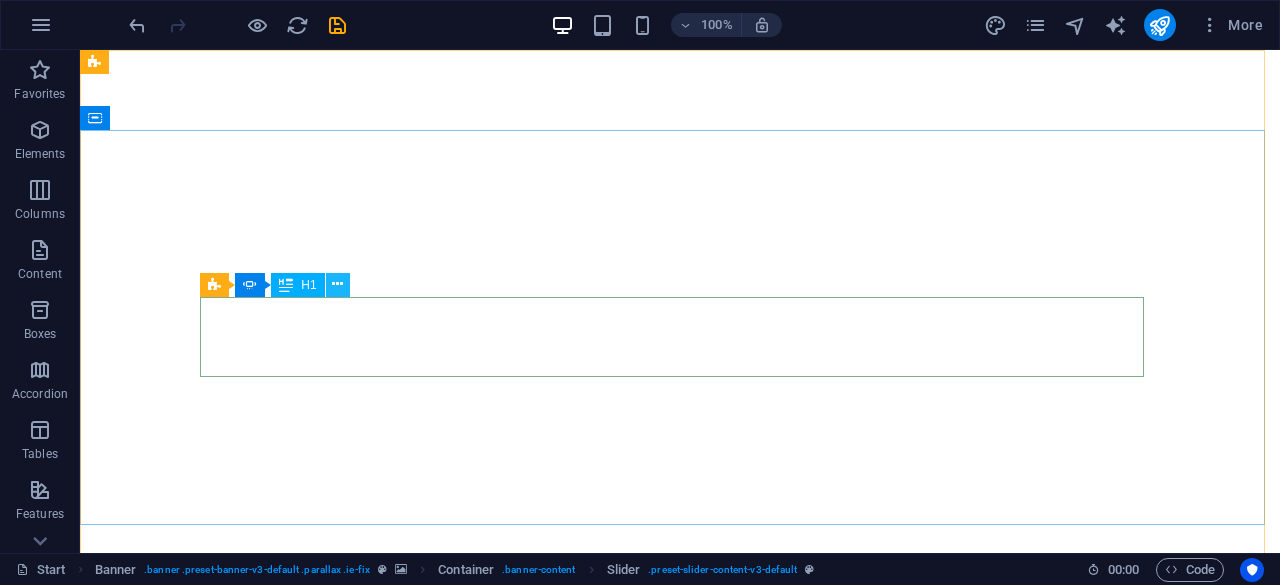 click at bounding box center [337, 284] 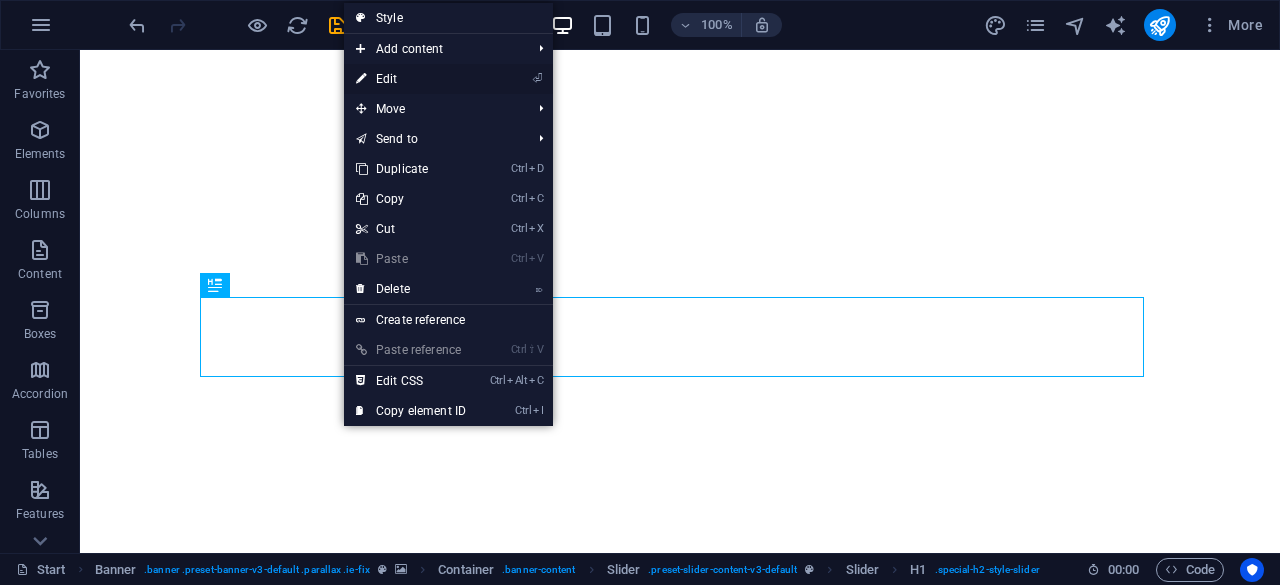 click on "⏎  Edit" at bounding box center (411, 79) 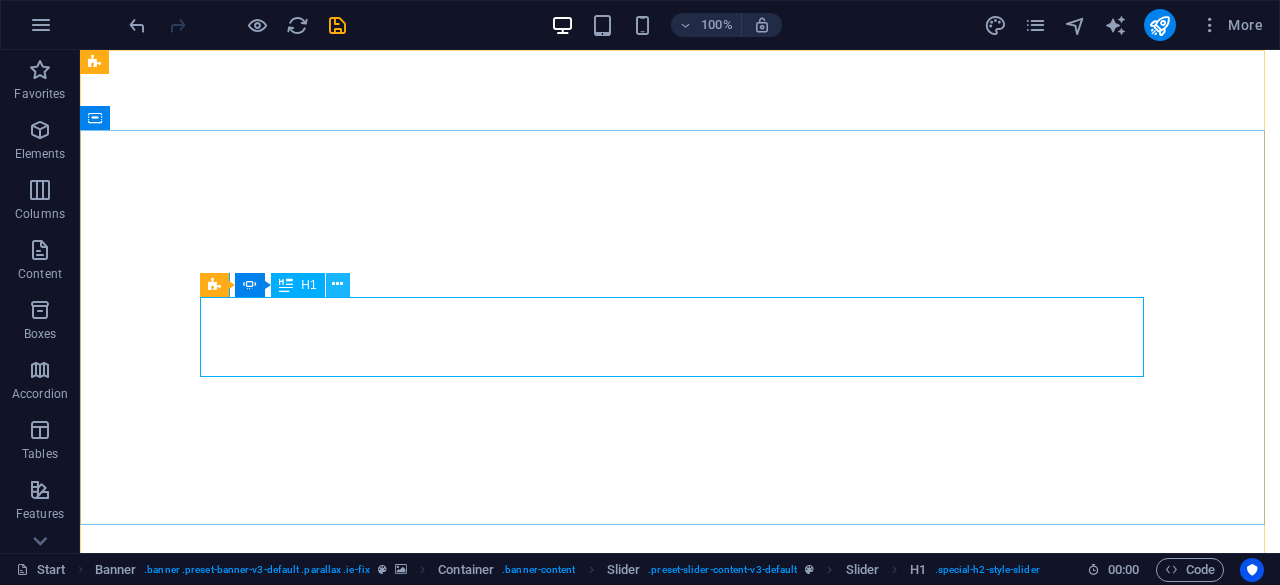 click at bounding box center (337, 284) 